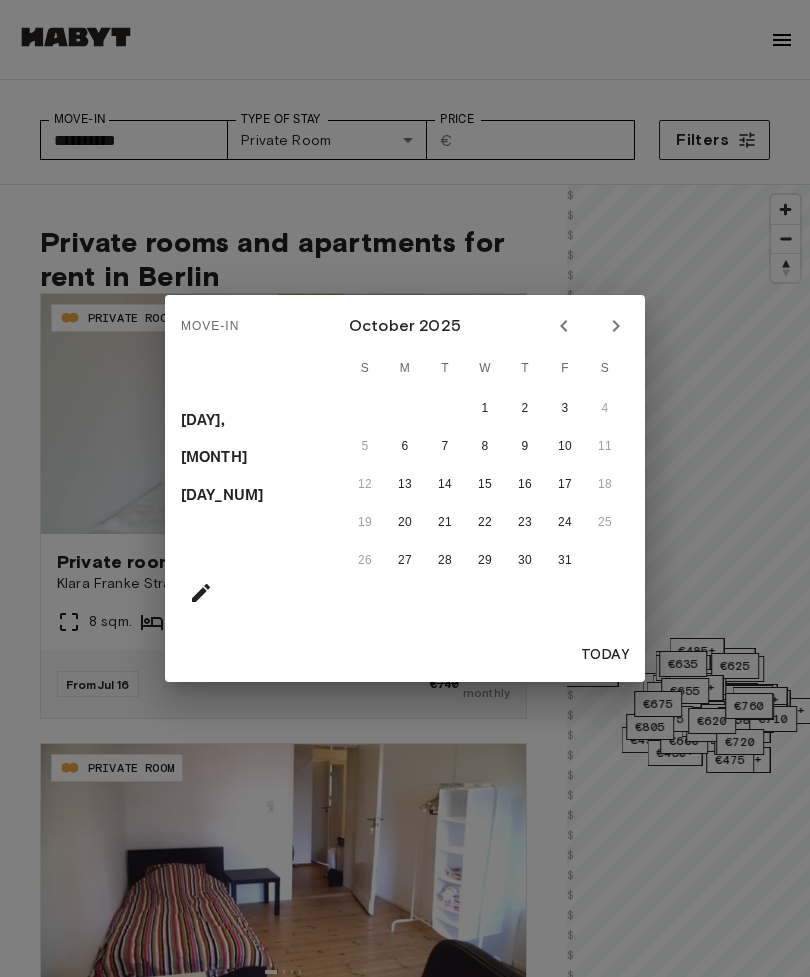 scroll, scrollTop: 0, scrollLeft: 0, axis: both 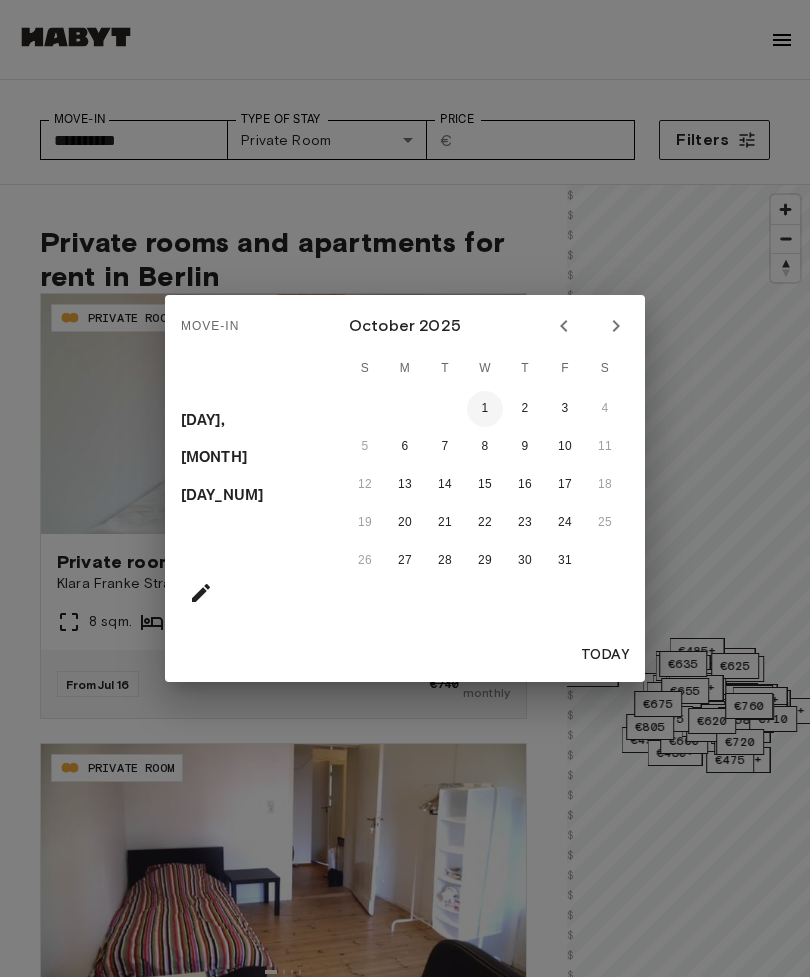 click on "1" at bounding box center (485, 409) 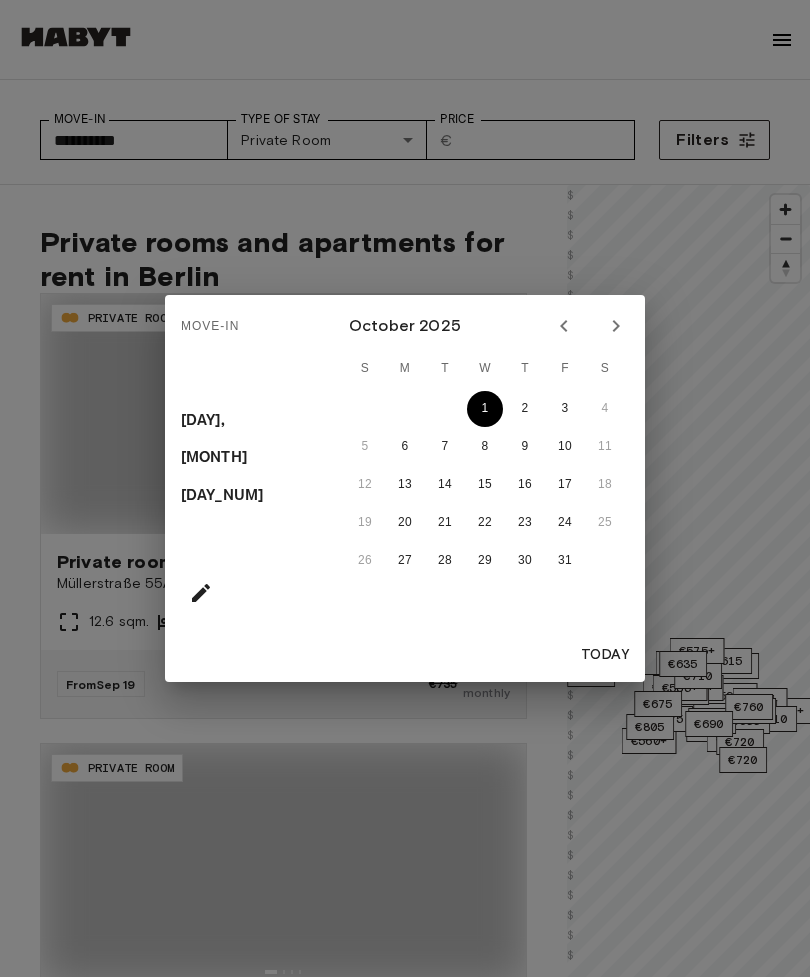 type on "**********" 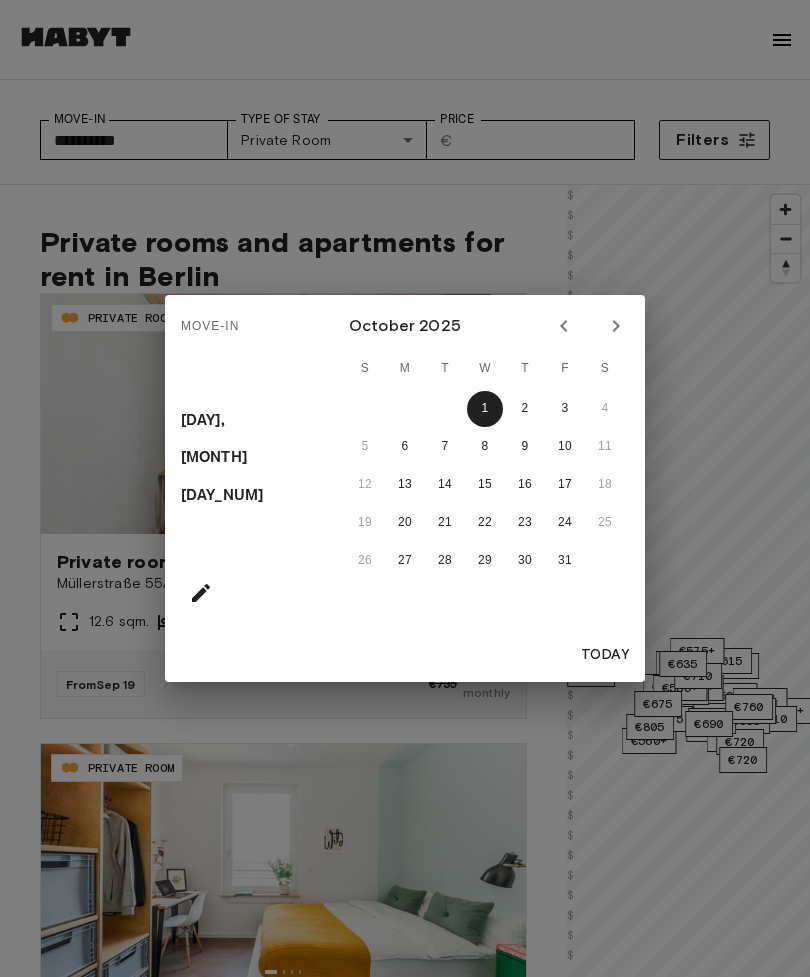 click on "Move-In Wed, Oct 1 October 2025 S M T W T F S 1 2 3 4 5 6 7 8 9 10 11 12 13 14 15 16 17 18 19 20 21 22 23 24 25 26 27 28 29 30 31 Today" at bounding box center [405, 488] 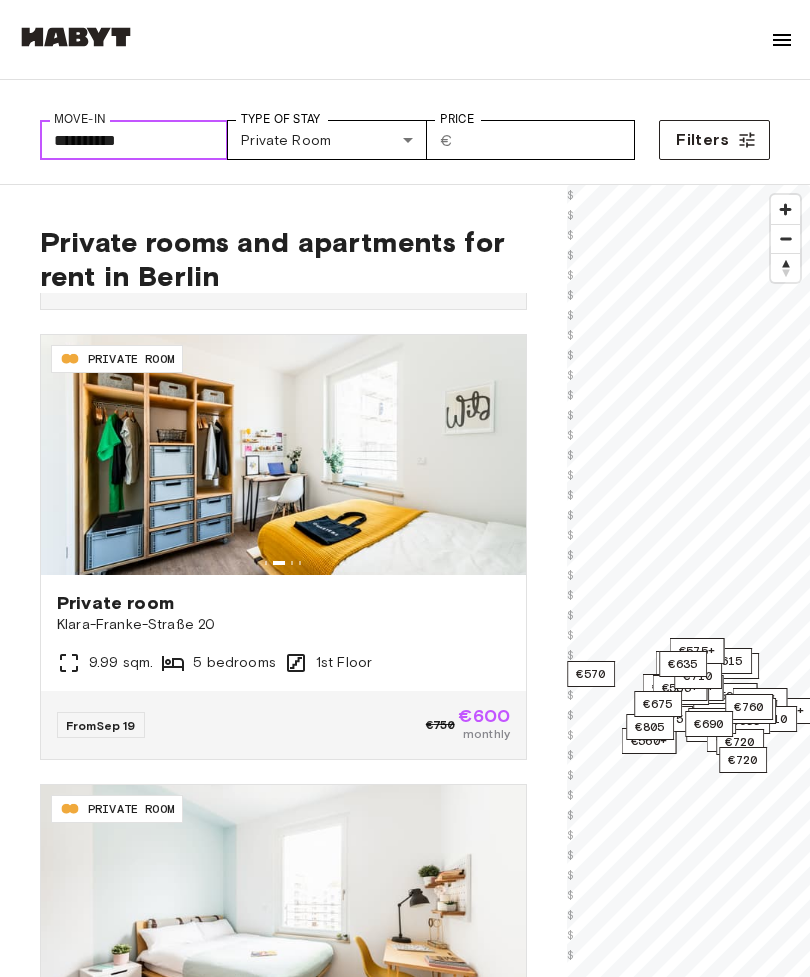 scroll, scrollTop: 436, scrollLeft: 0, axis: vertical 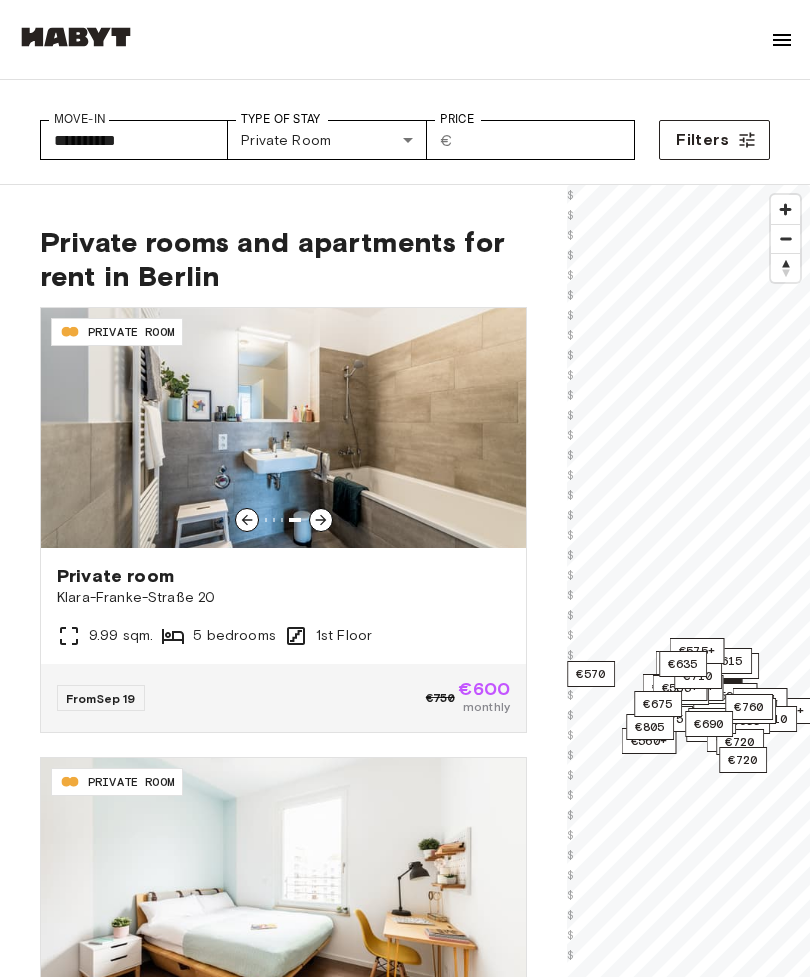 click on "Private room" at bounding box center (283, 576) 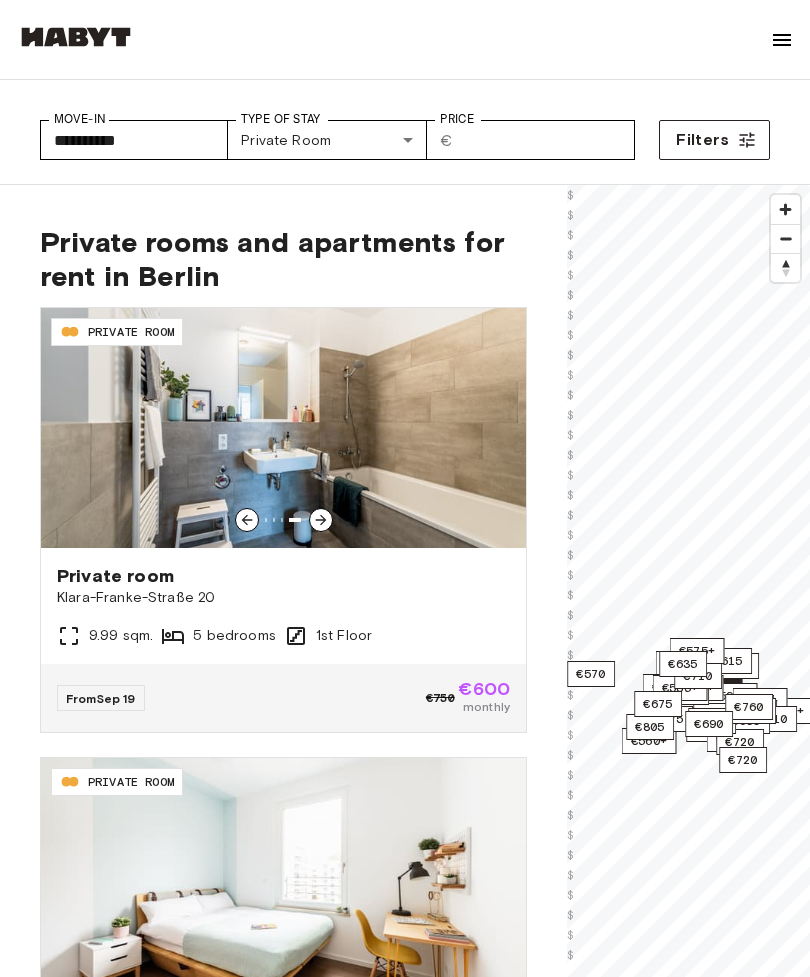 click at bounding box center (283, 878) 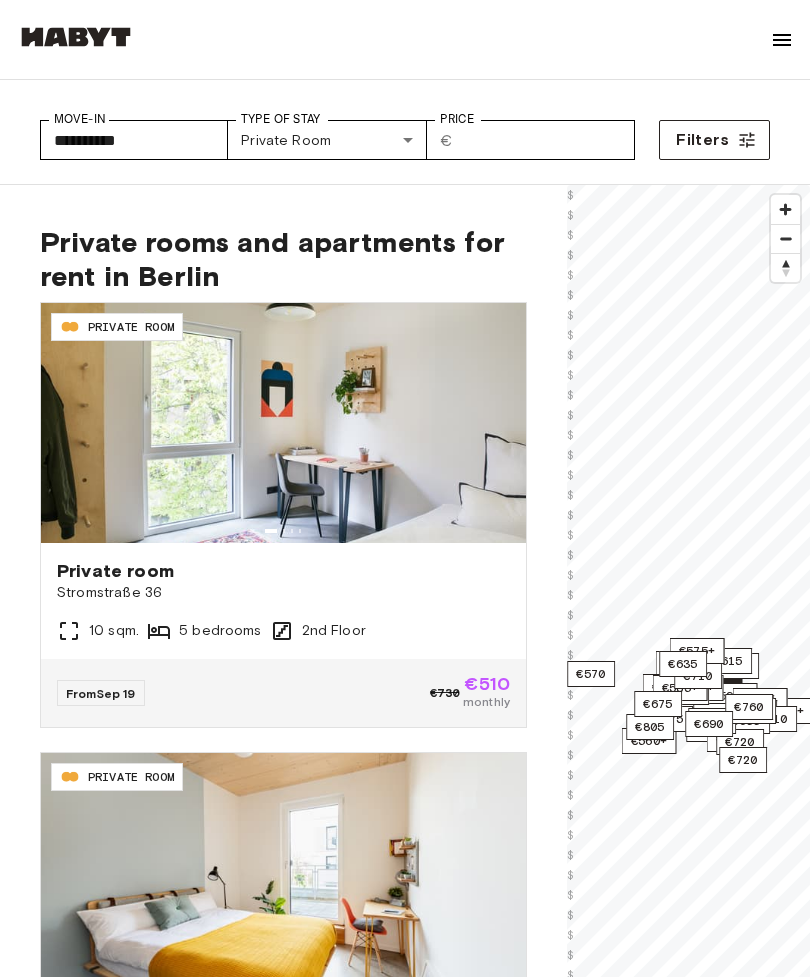 scroll, scrollTop: 2252, scrollLeft: 0, axis: vertical 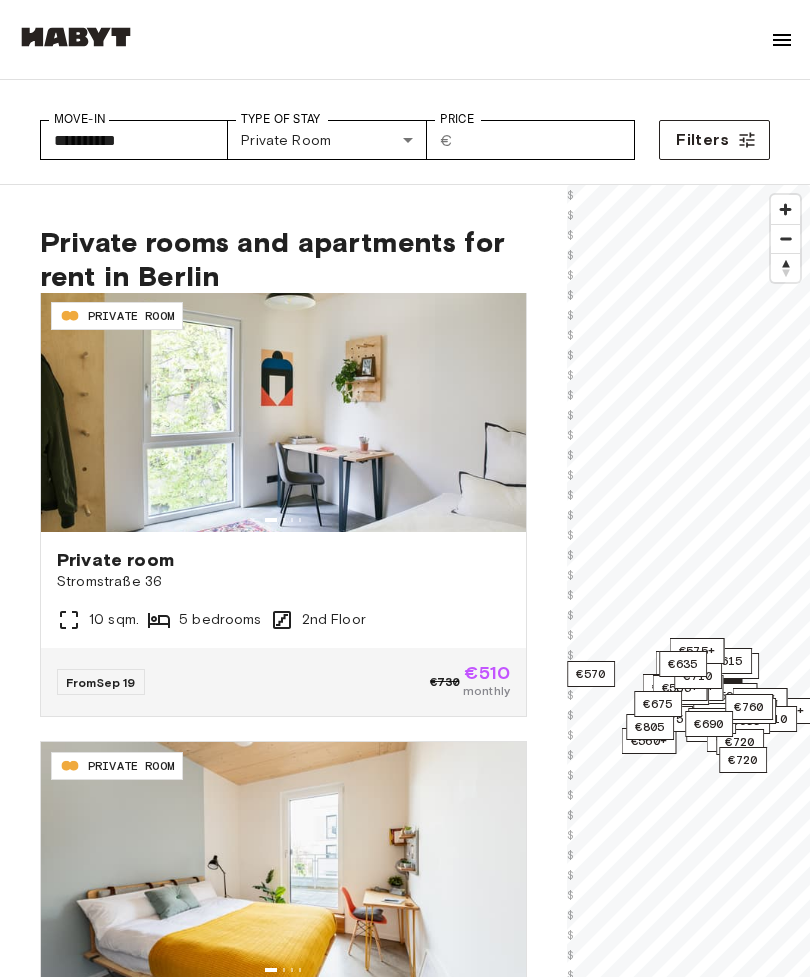 click on "Private room" at bounding box center [283, 560] 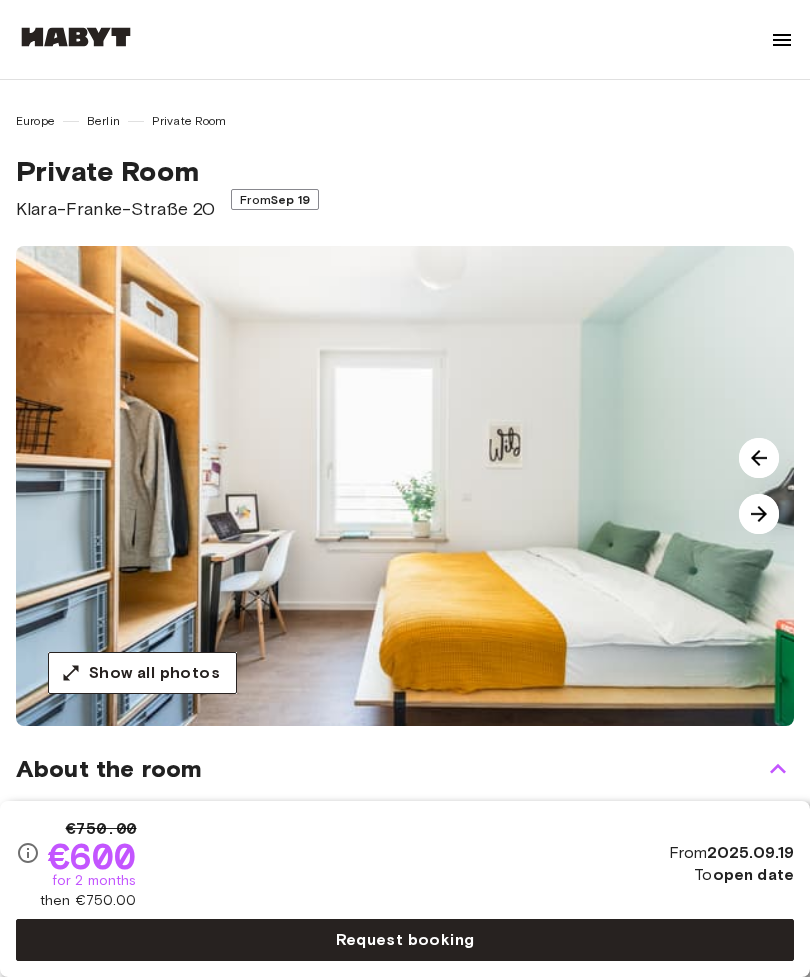 scroll, scrollTop: 656, scrollLeft: 0, axis: vertical 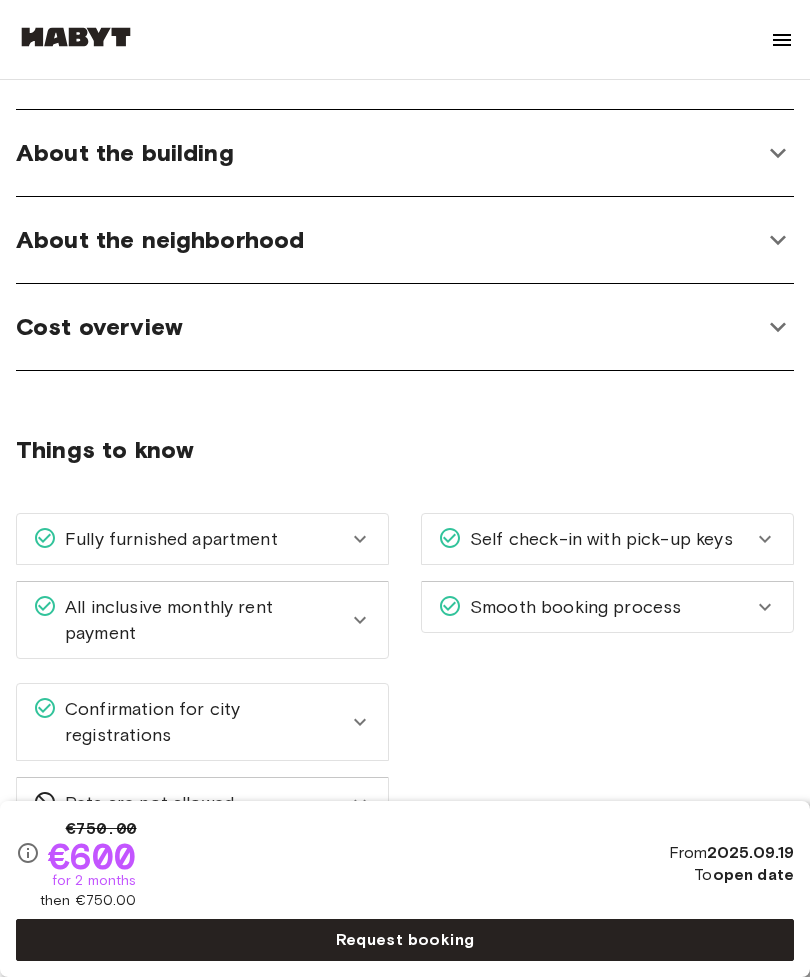 click on "About the neighborhood" at bounding box center [405, 240] 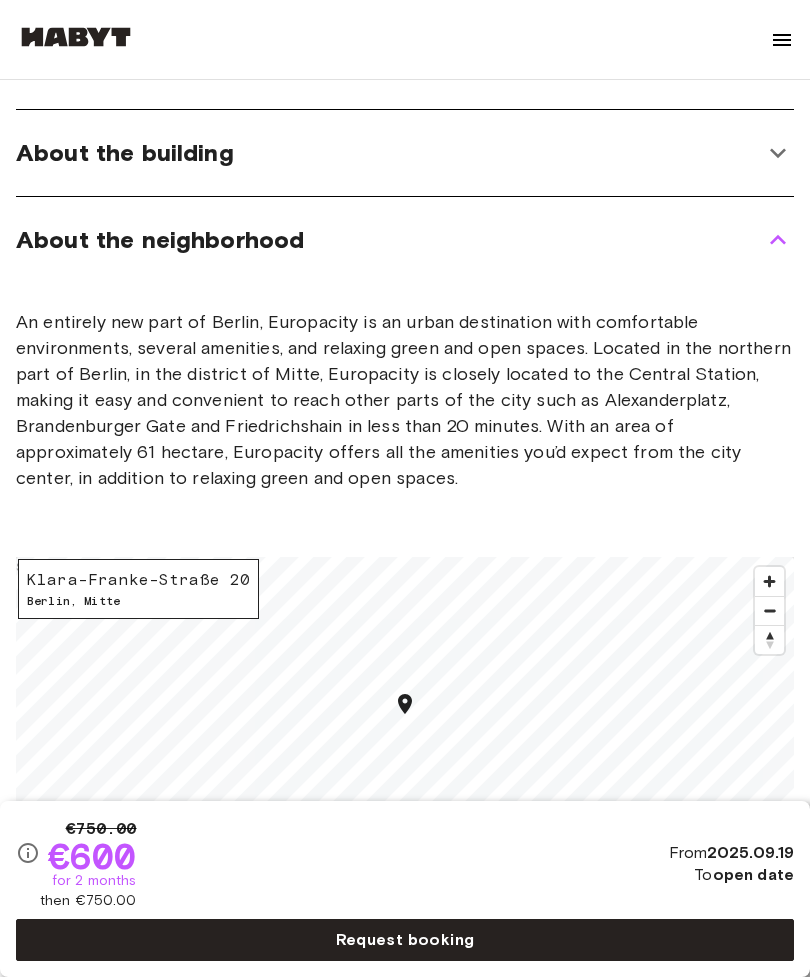 click on "About the neighborhood" at bounding box center (160, 240) 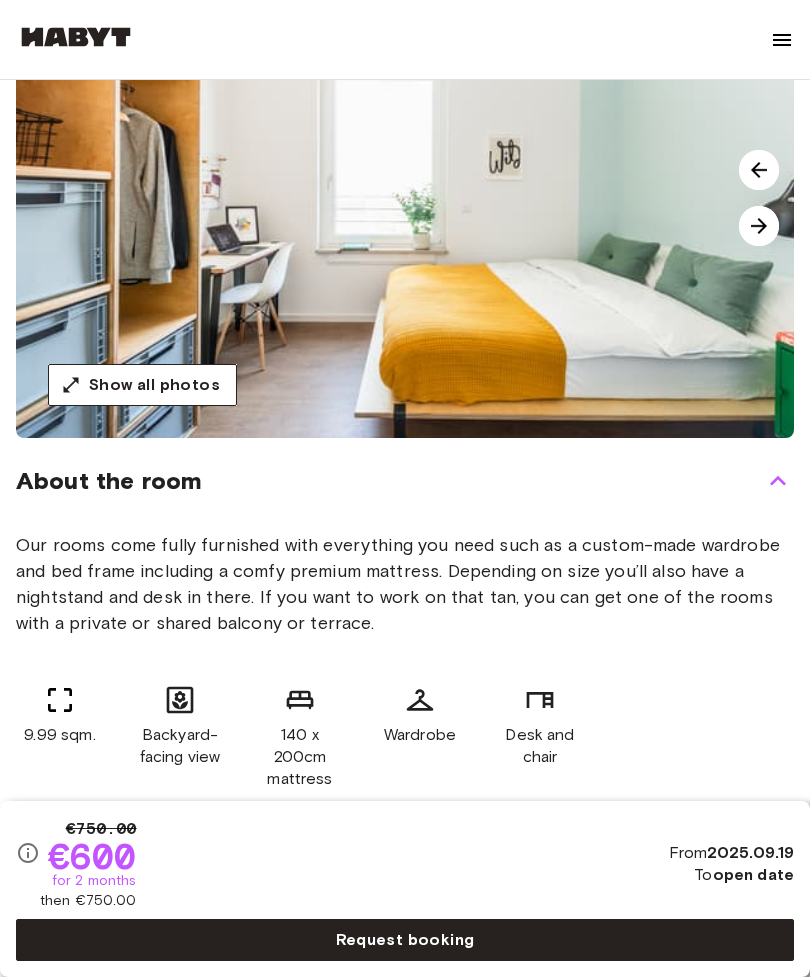 scroll, scrollTop: 0, scrollLeft: 0, axis: both 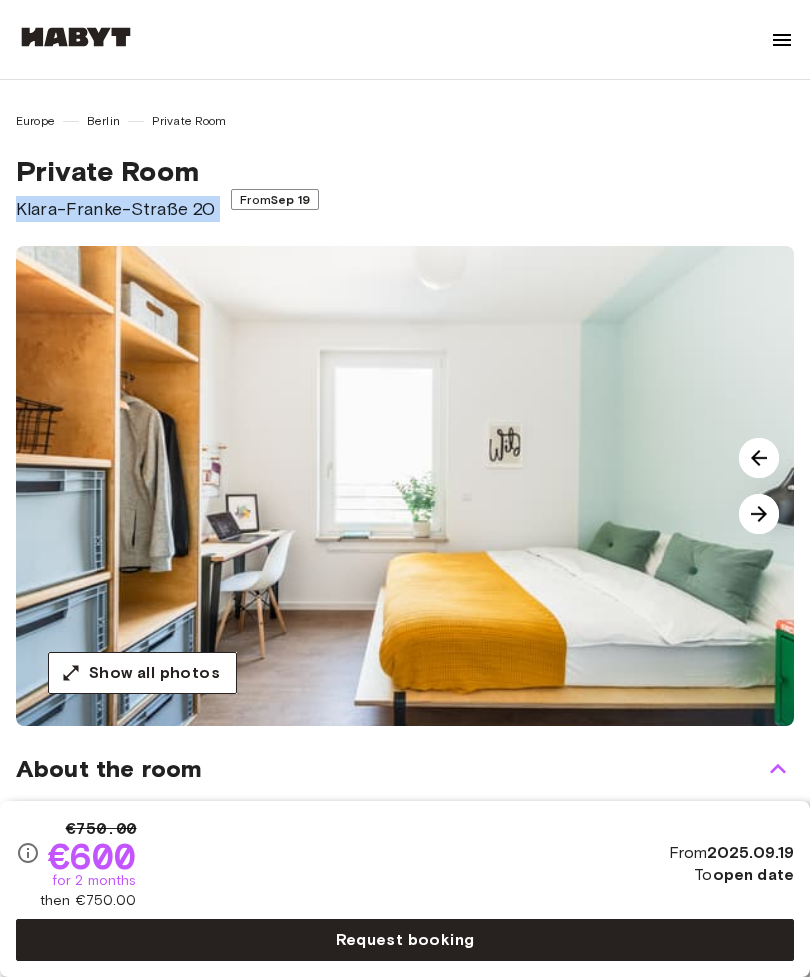 click at bounding box center [759, 514] 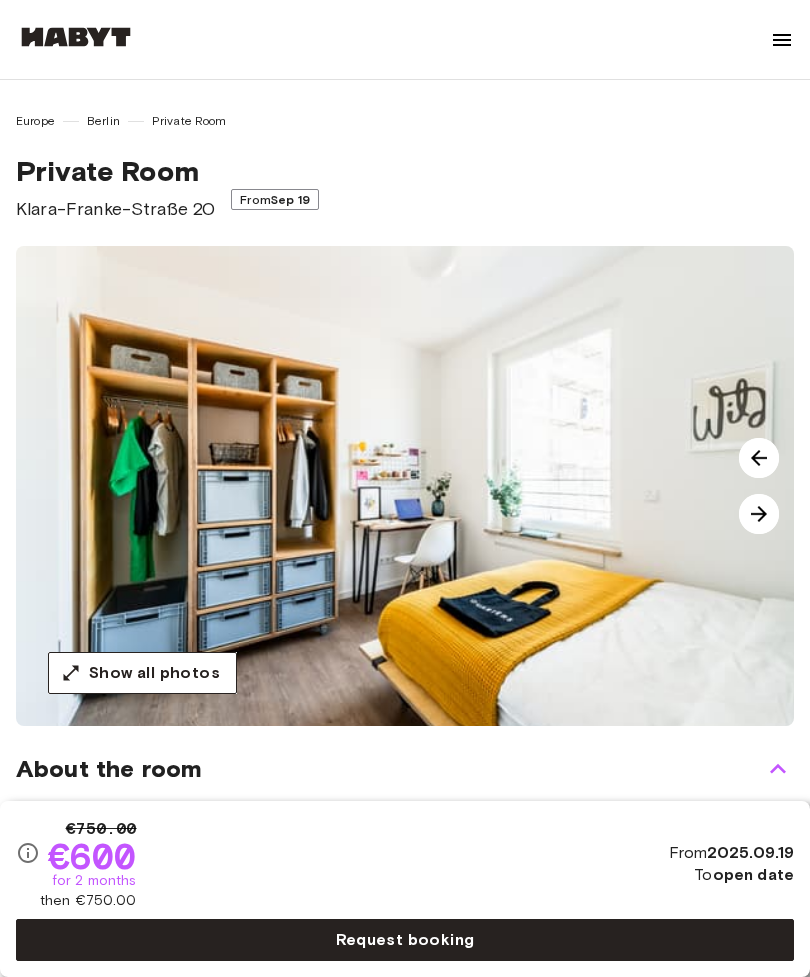 click at bounding box center (759, 514) 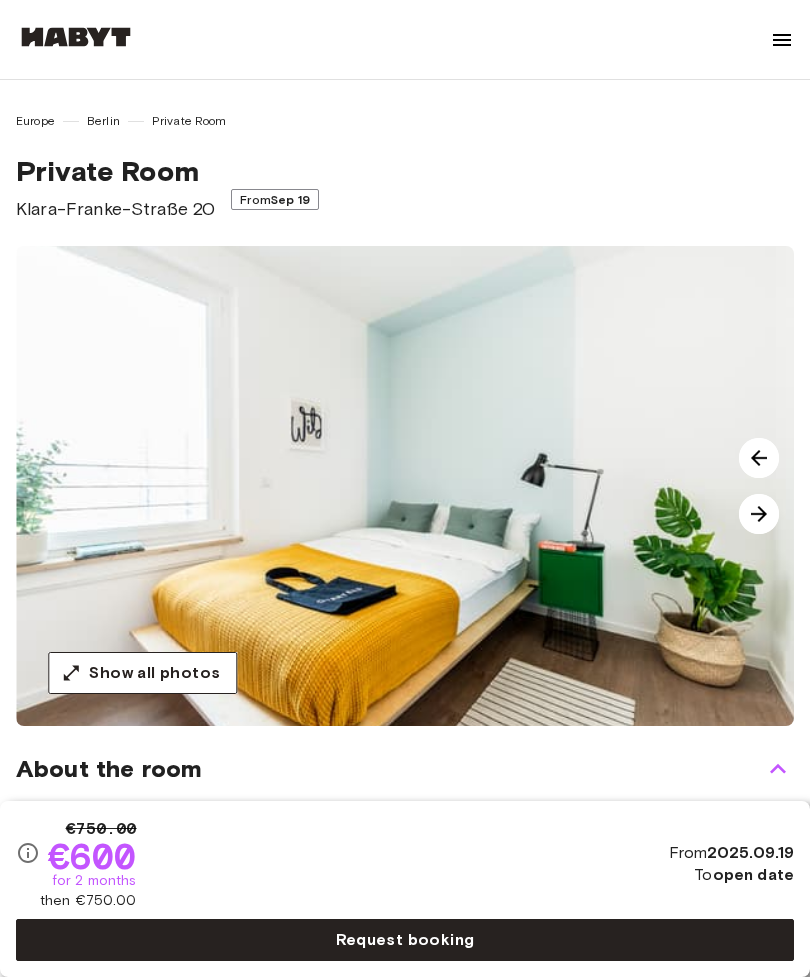 click at bounding box center [759, 514] 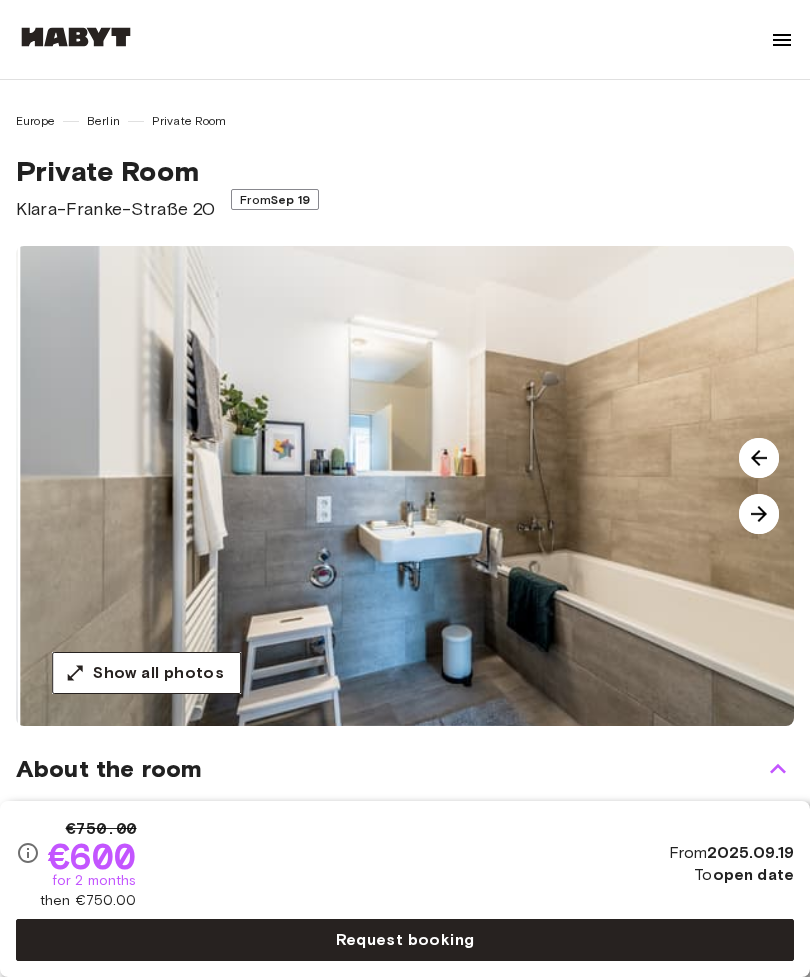 click at bounding box center [759, 514] 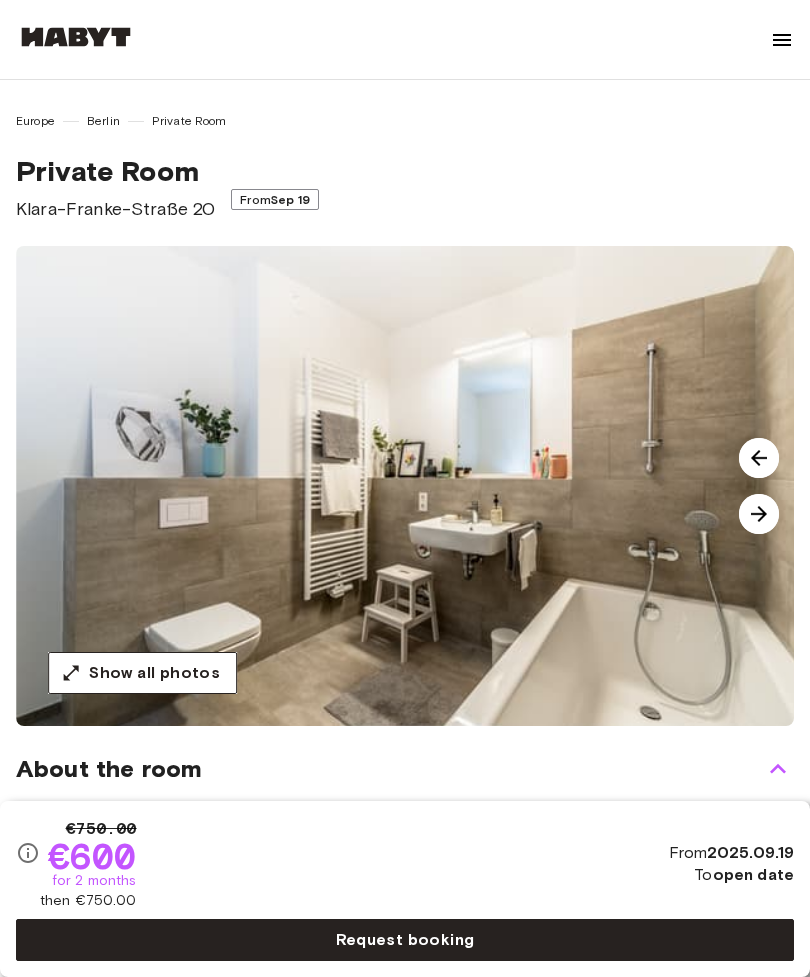 click at bounding box center (759, 458) 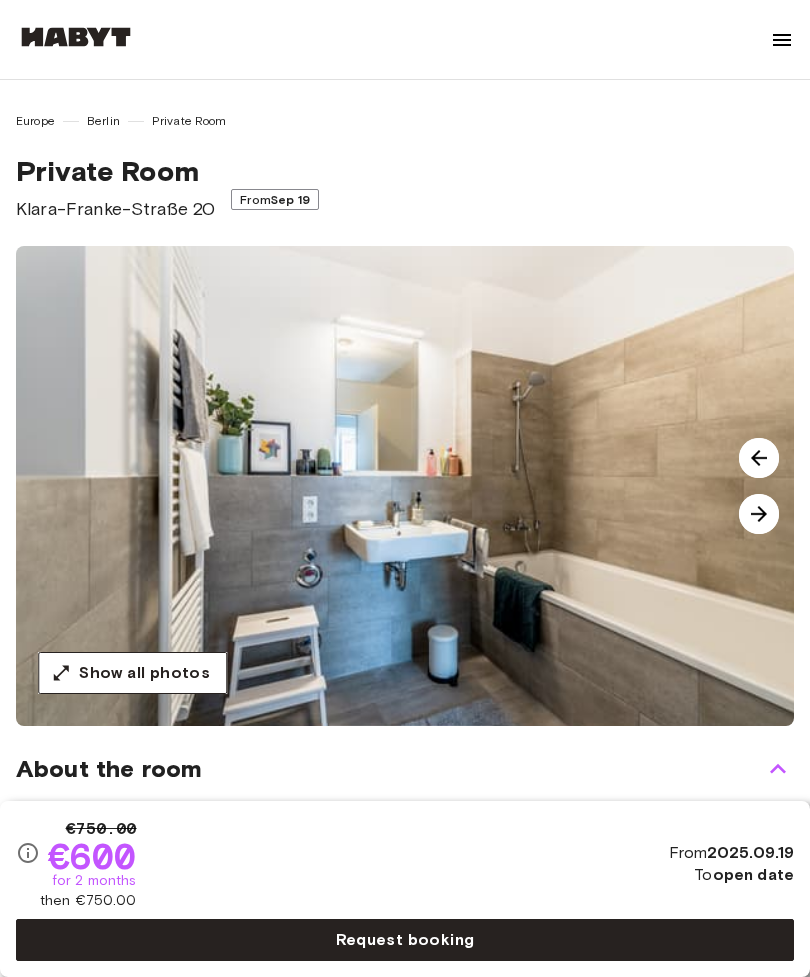 click at bounding box center (759, 514) 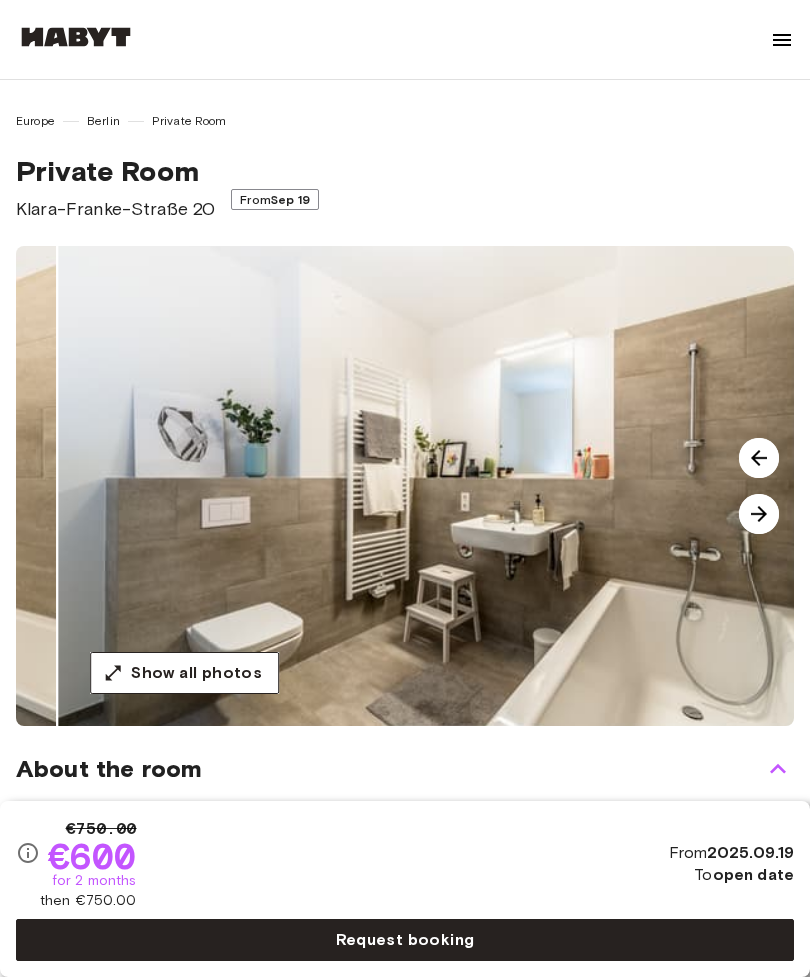 click at bounding box center [759, 514] 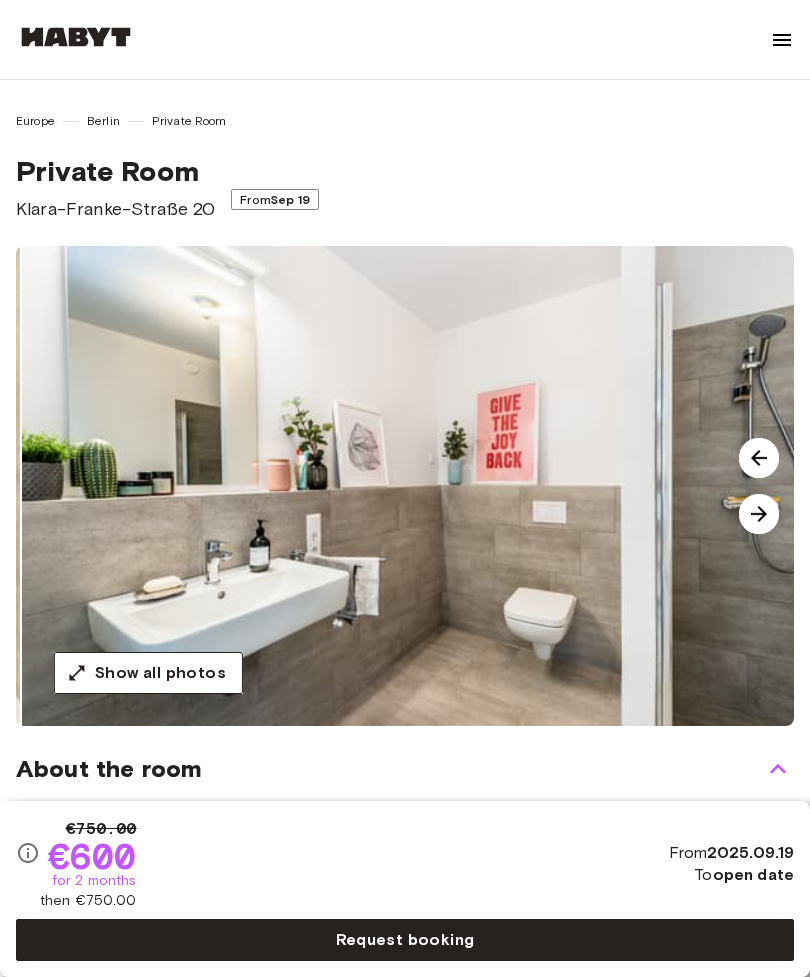 click at bounding box center [759, 514] 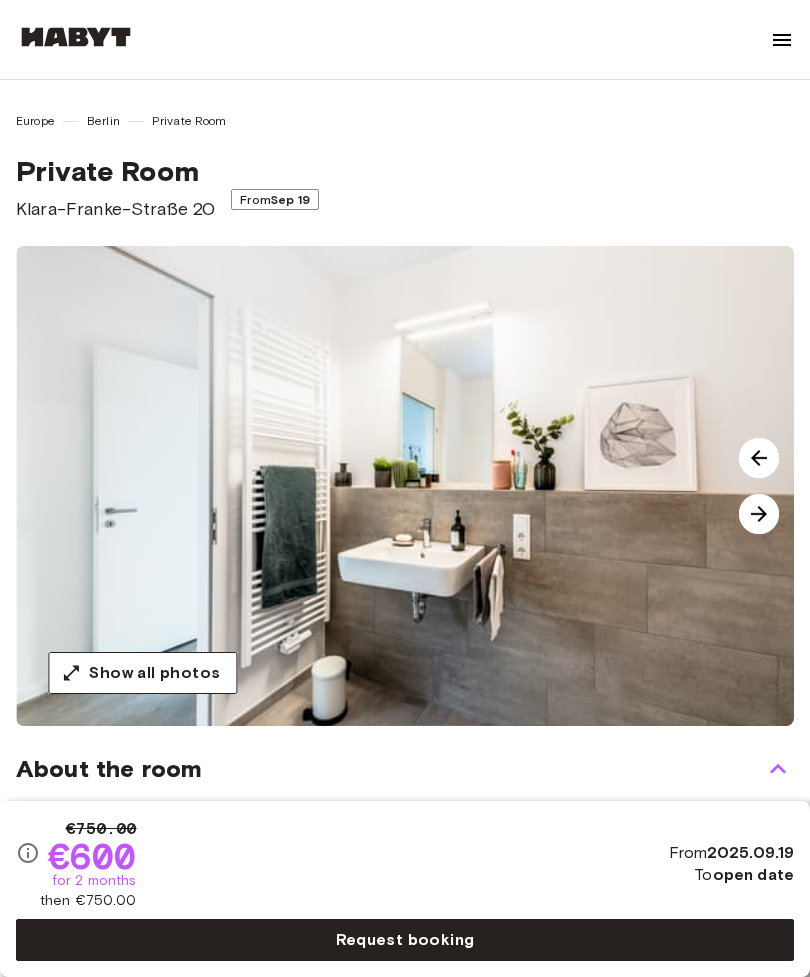 click at bounding box center [759, 514] 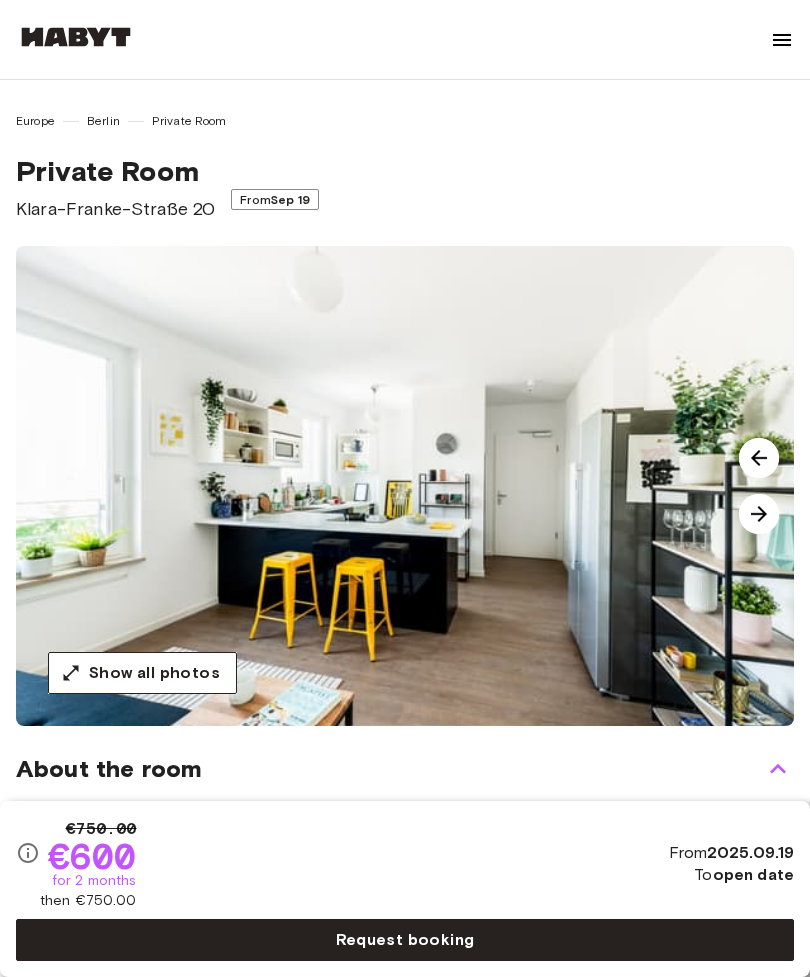 click at bounding box center [759, 514] 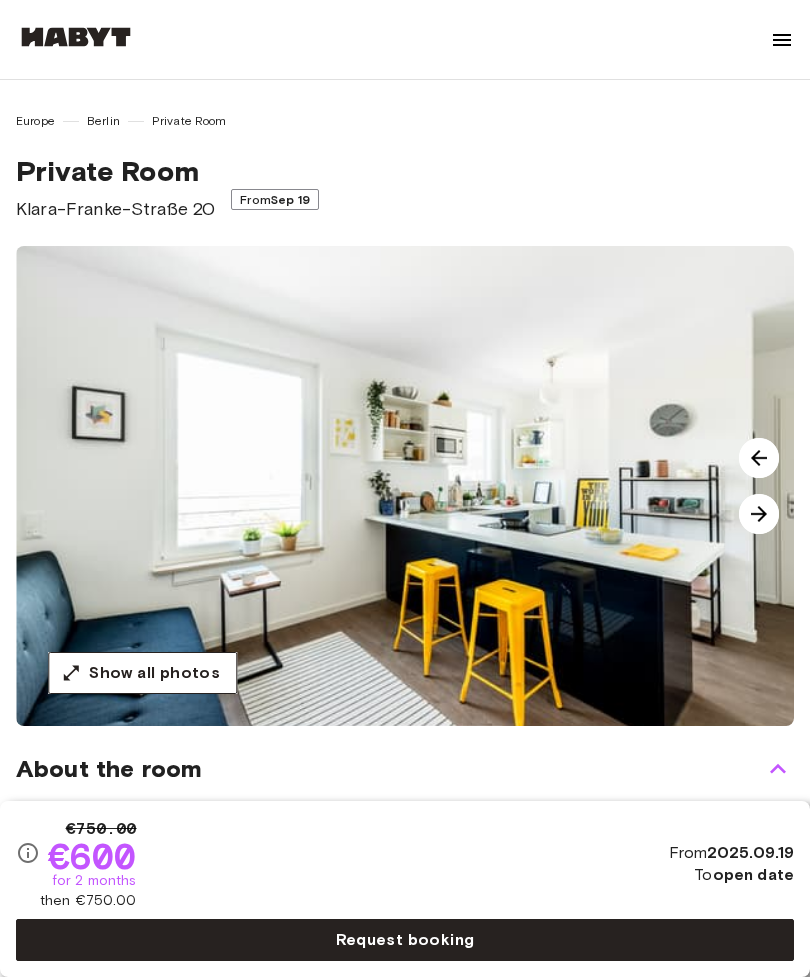 click at bounding box center (759, 514) 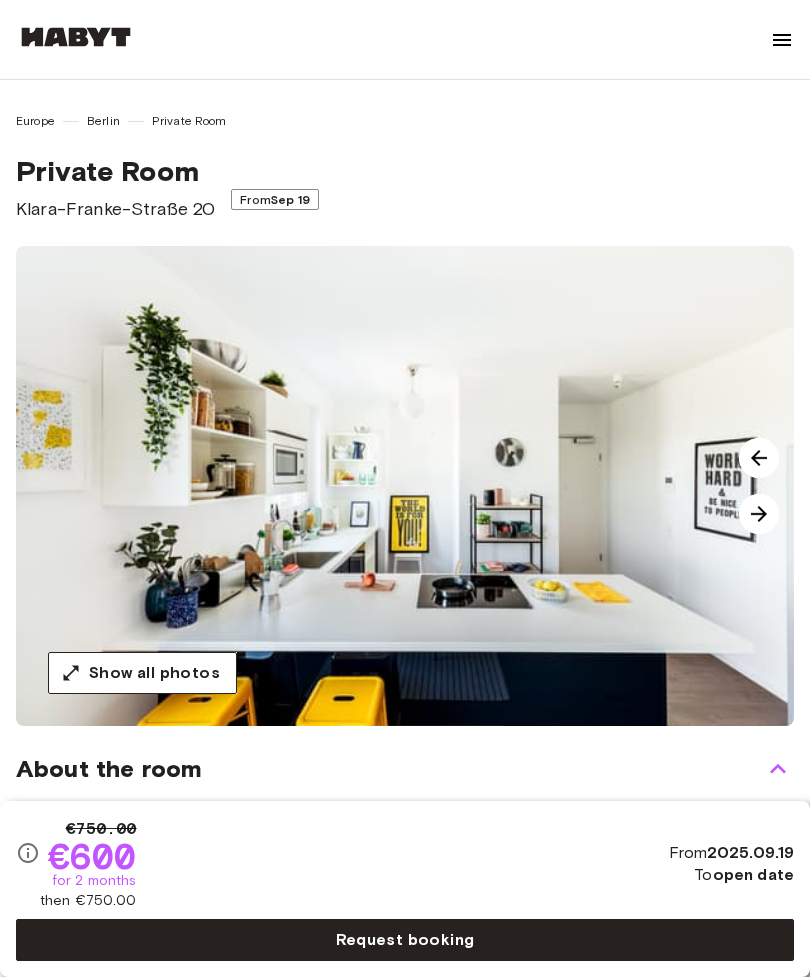 click at bounding box center (759, 514) 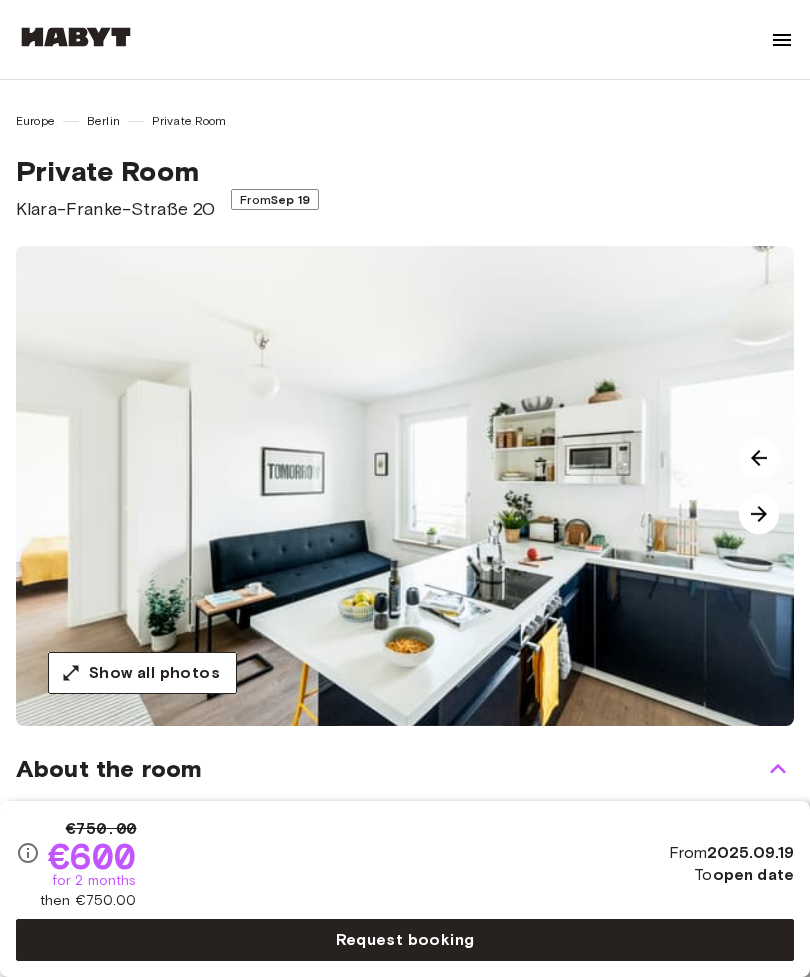 click at bounding box center (759, 514) 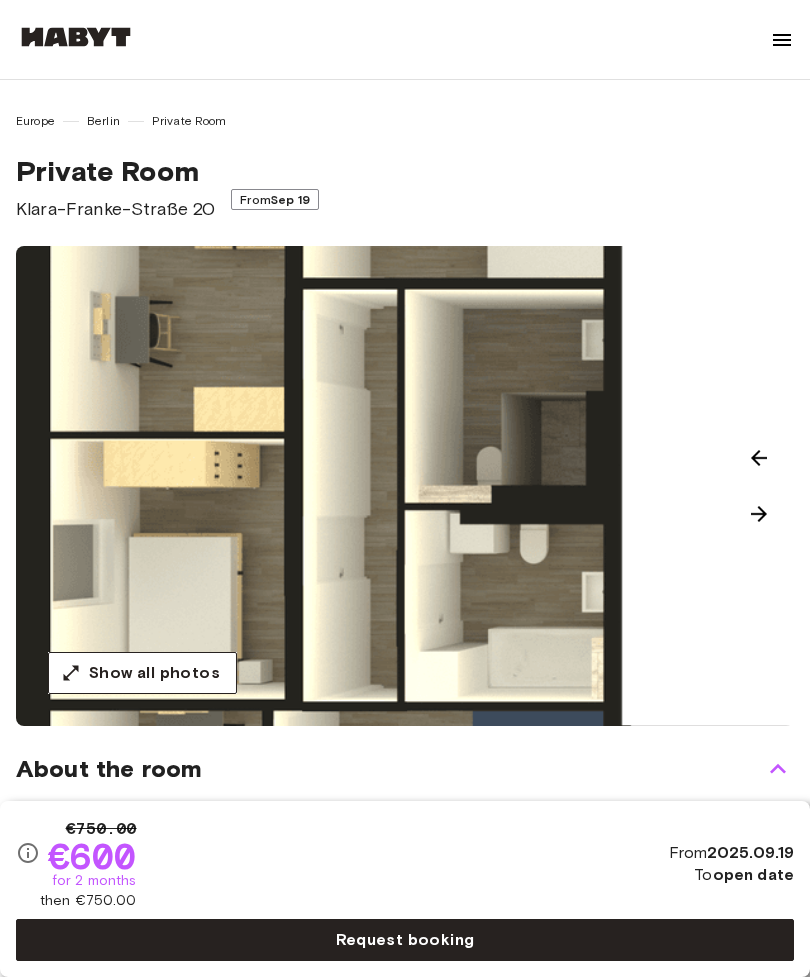 click at bounding box center (759, 514) 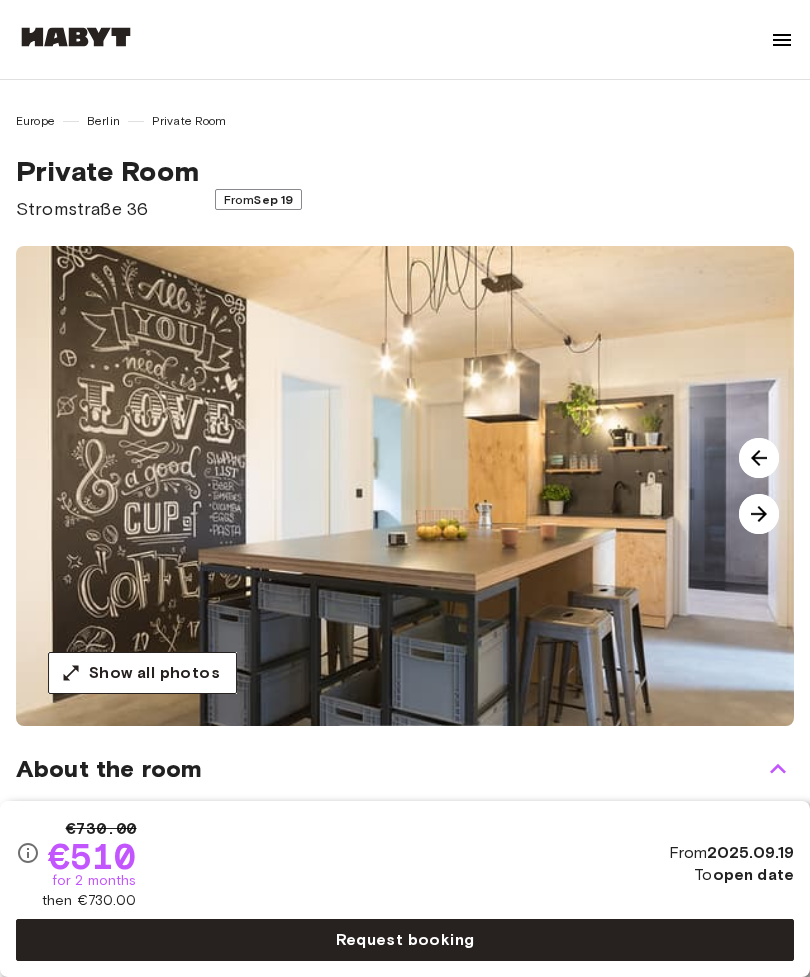 scroll, scrollTop: 0, scrollLeft: 0, axis: both 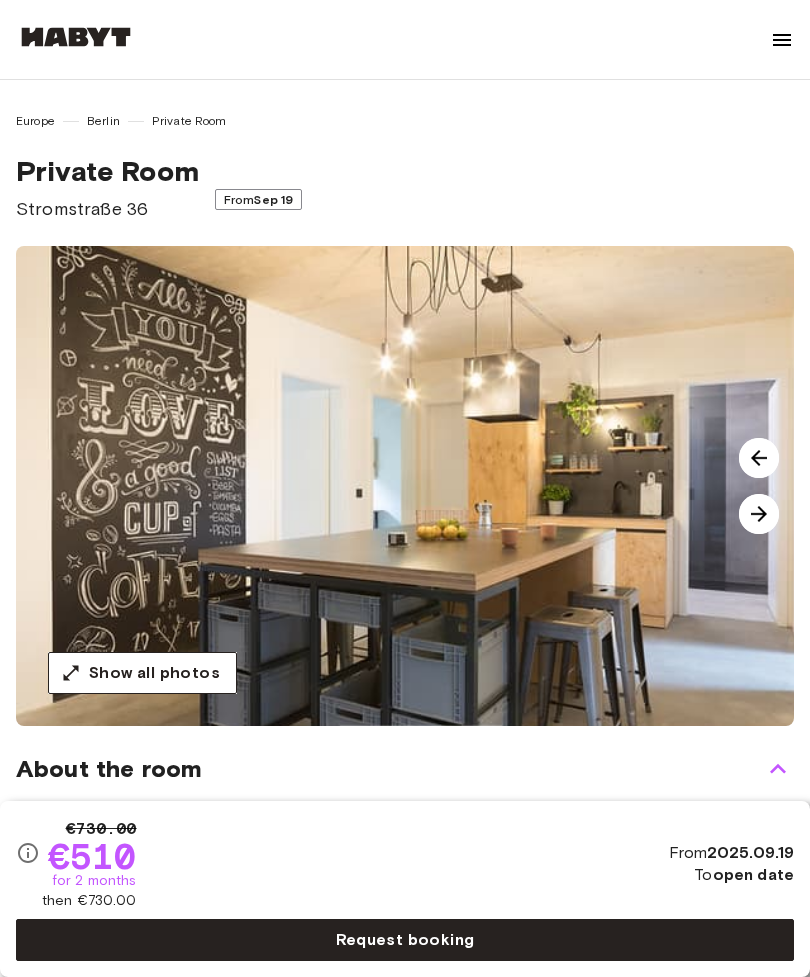 click at bounding box center [759, 514] 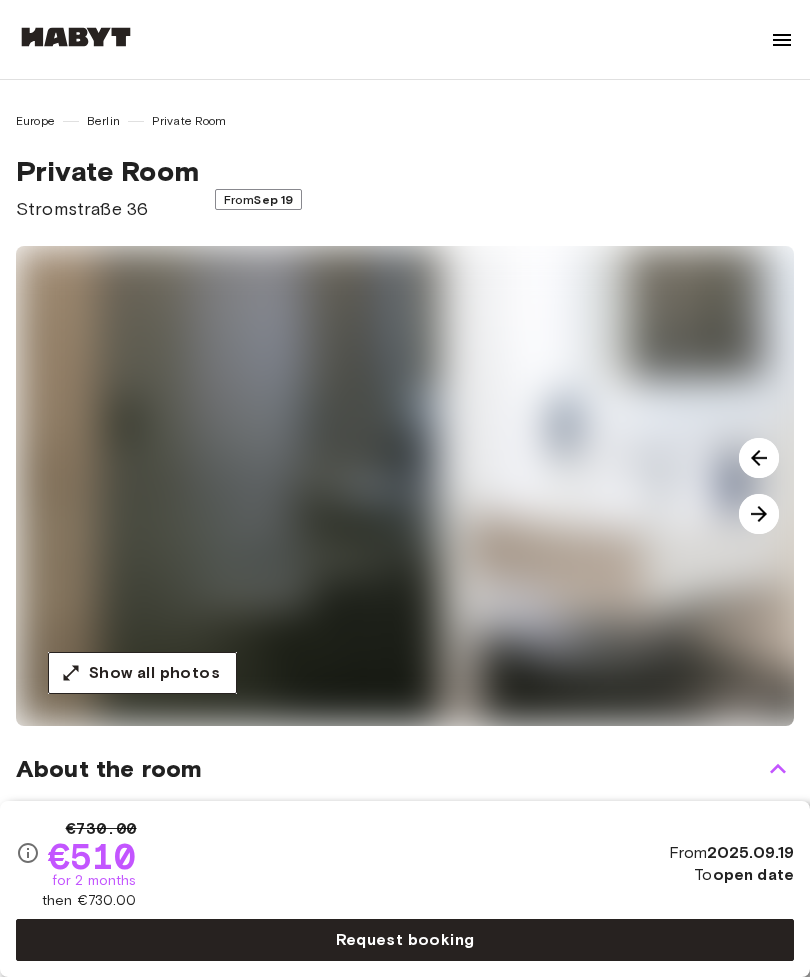 click on "Show all photos" at bounding box center [154, 673] 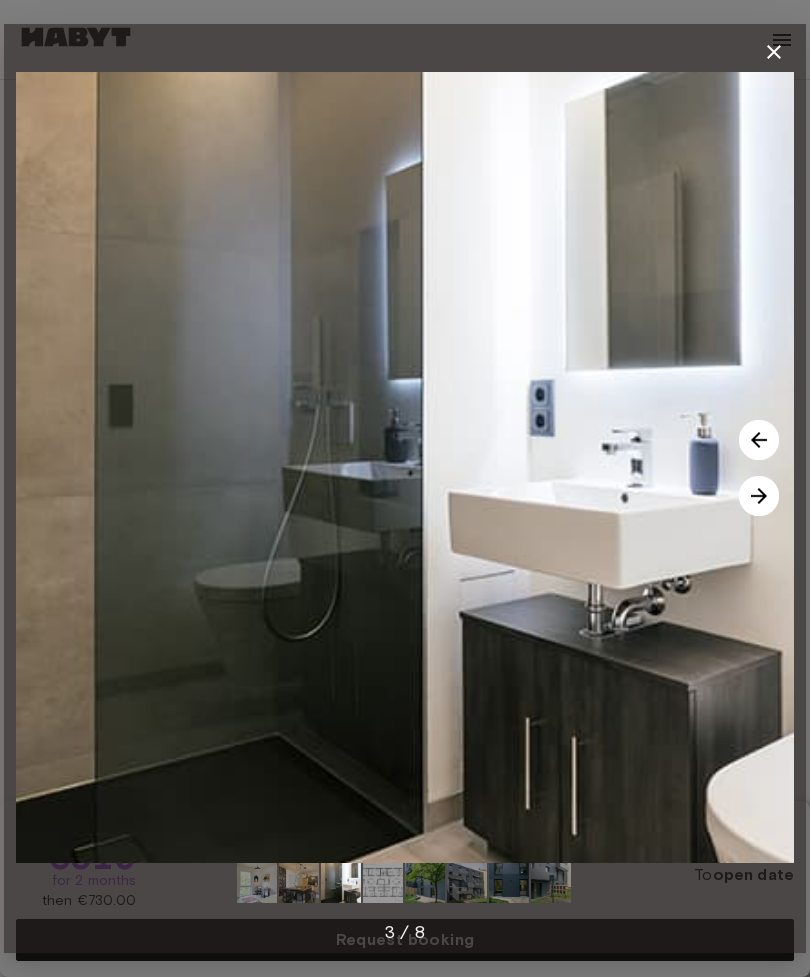 click at bounding box center (759, 496) 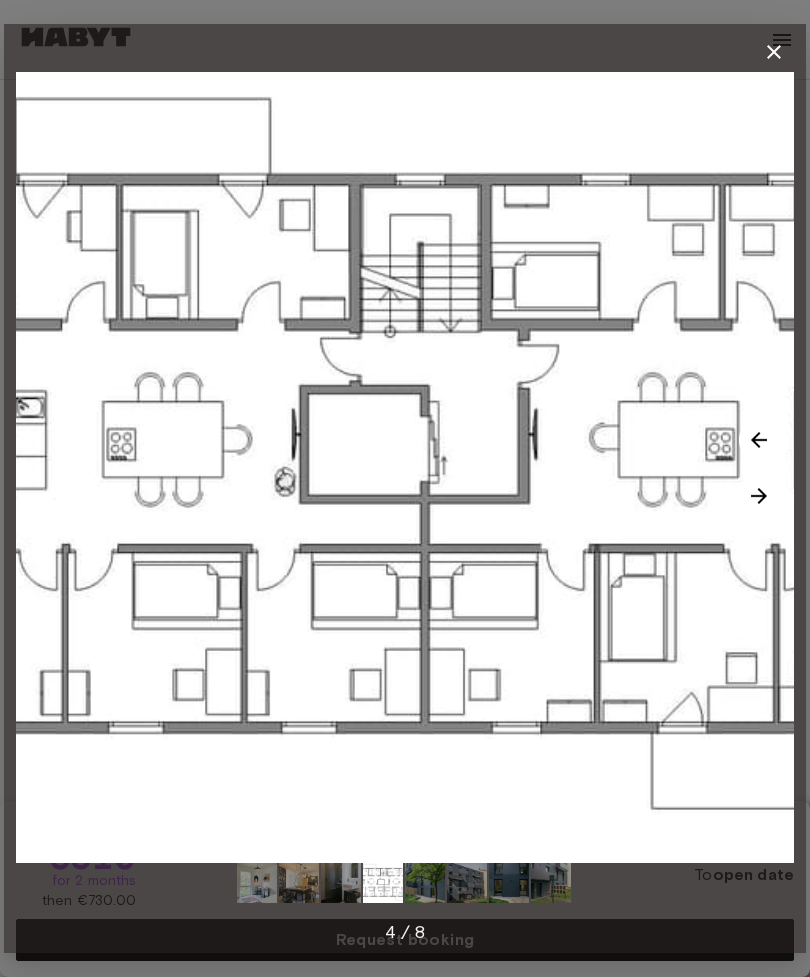 click at bounding box center (425, 883) 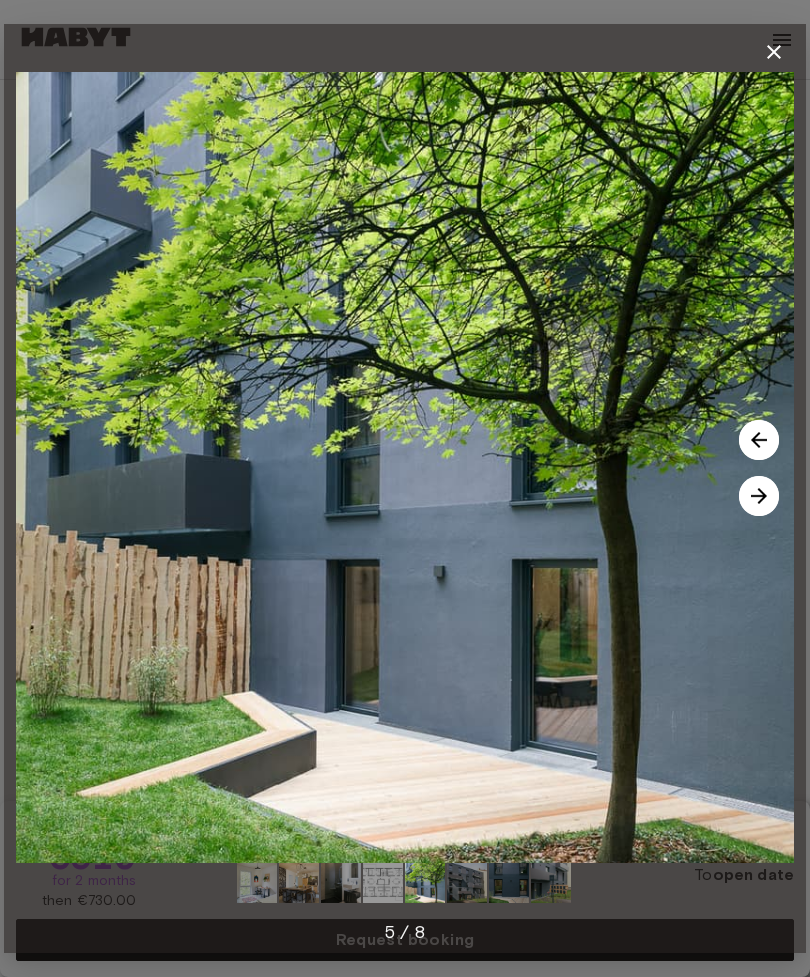 click at bounding box center (257, 883) 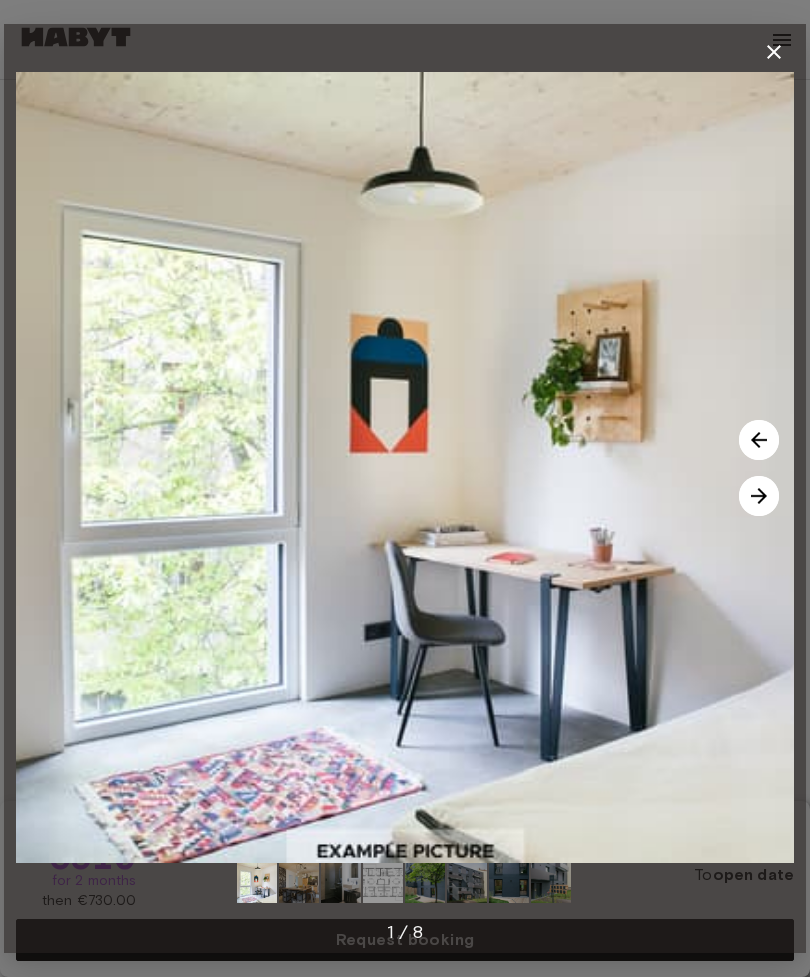 click at bounding box center [759, 496] 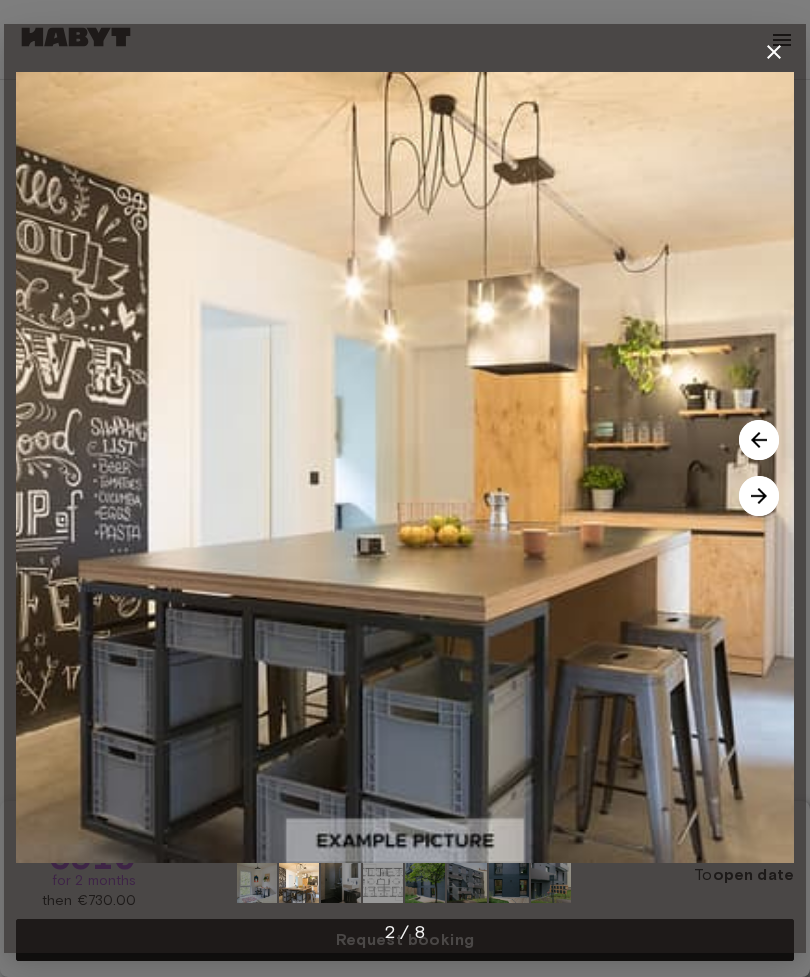 click at bounding box center (759, 496) 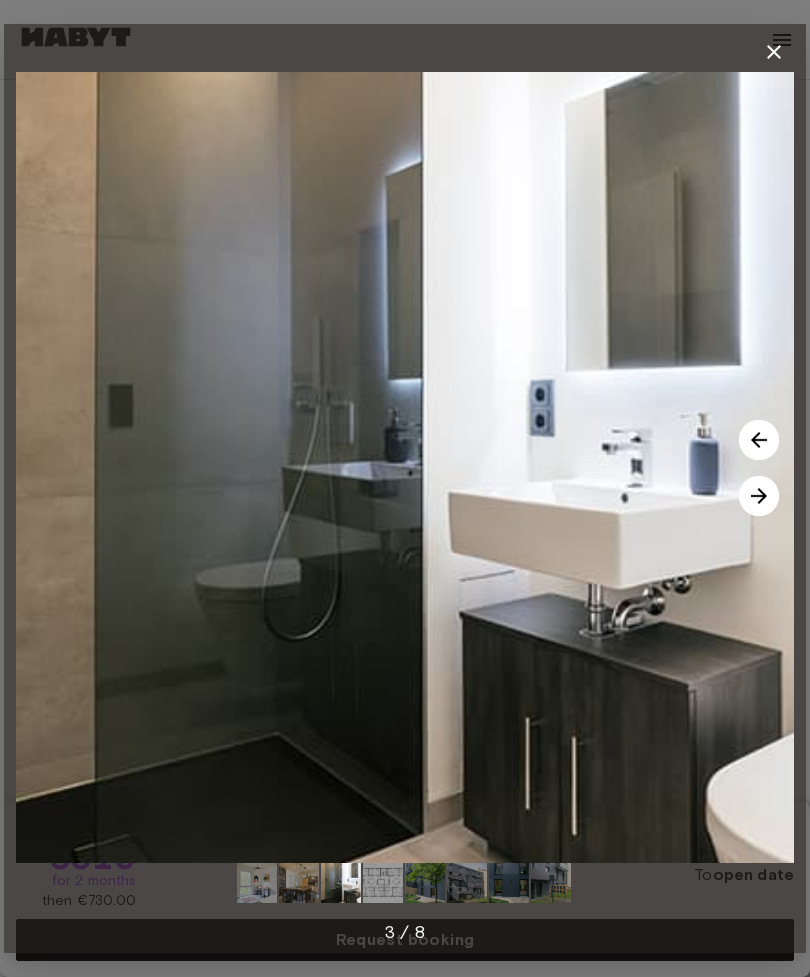 click at bounding box center [759, 496] 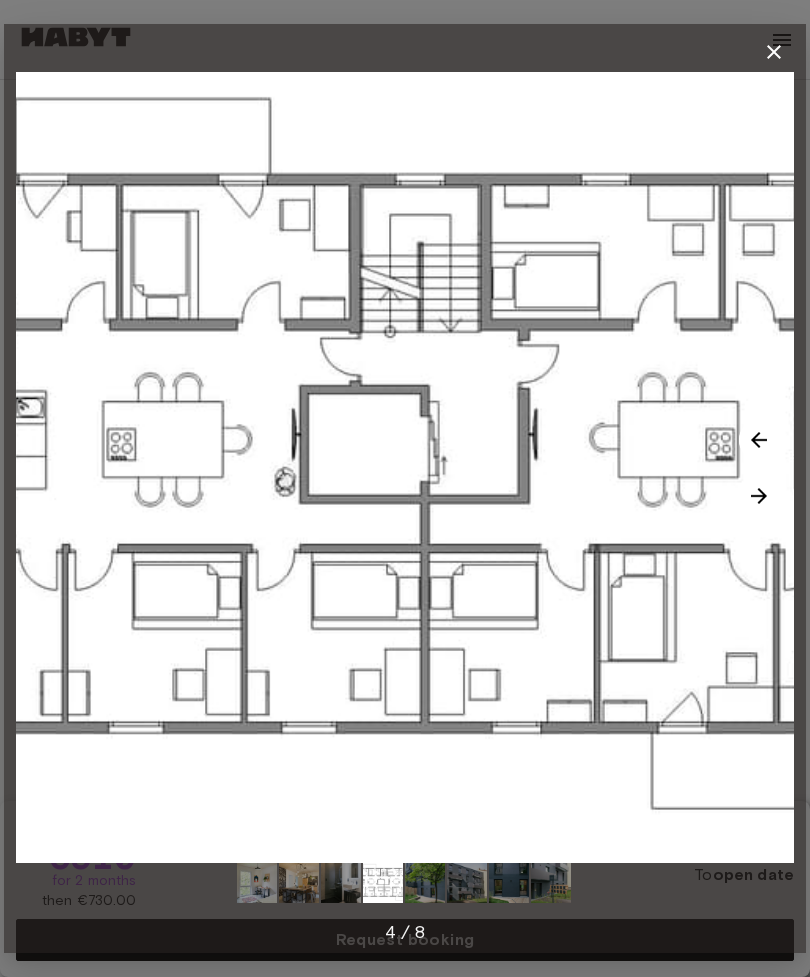 click at bounding box center (759, 496) 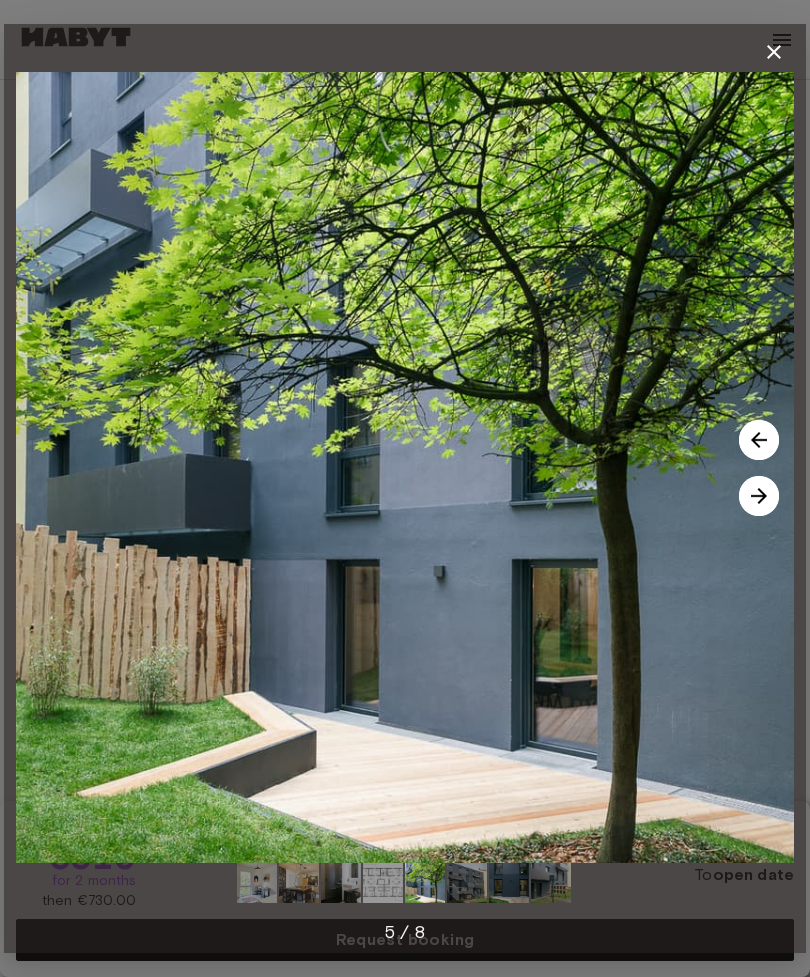 click at bounding box center (759, 496) 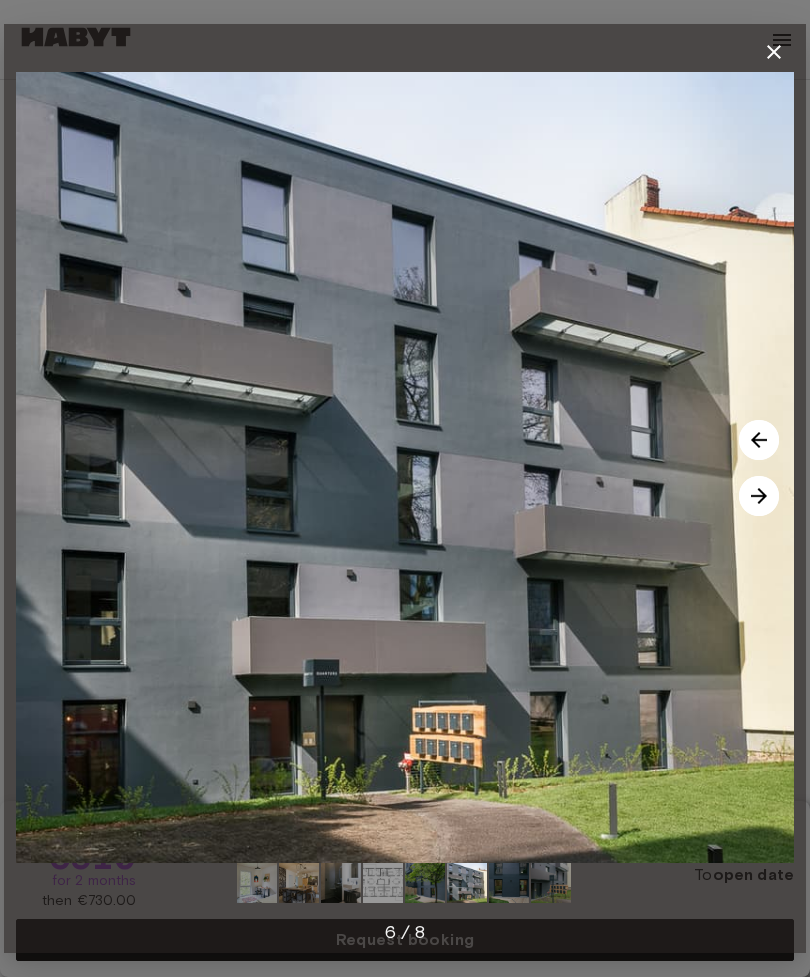 click at bounding box center (759, 496) 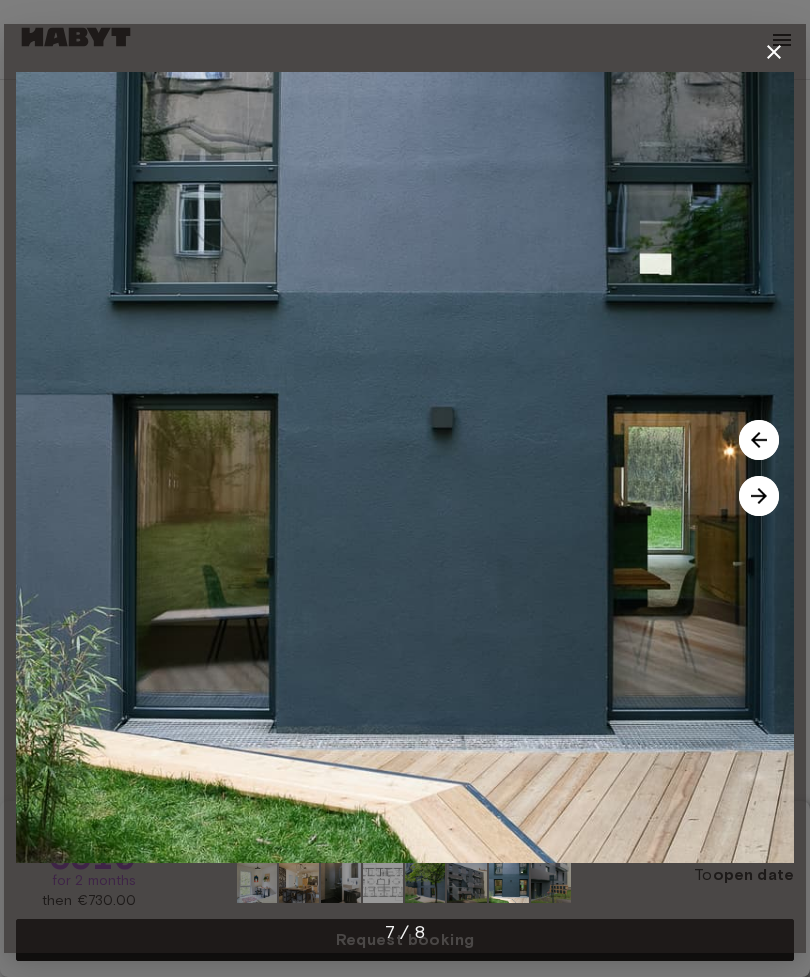 click at bounding box center [759, 496] 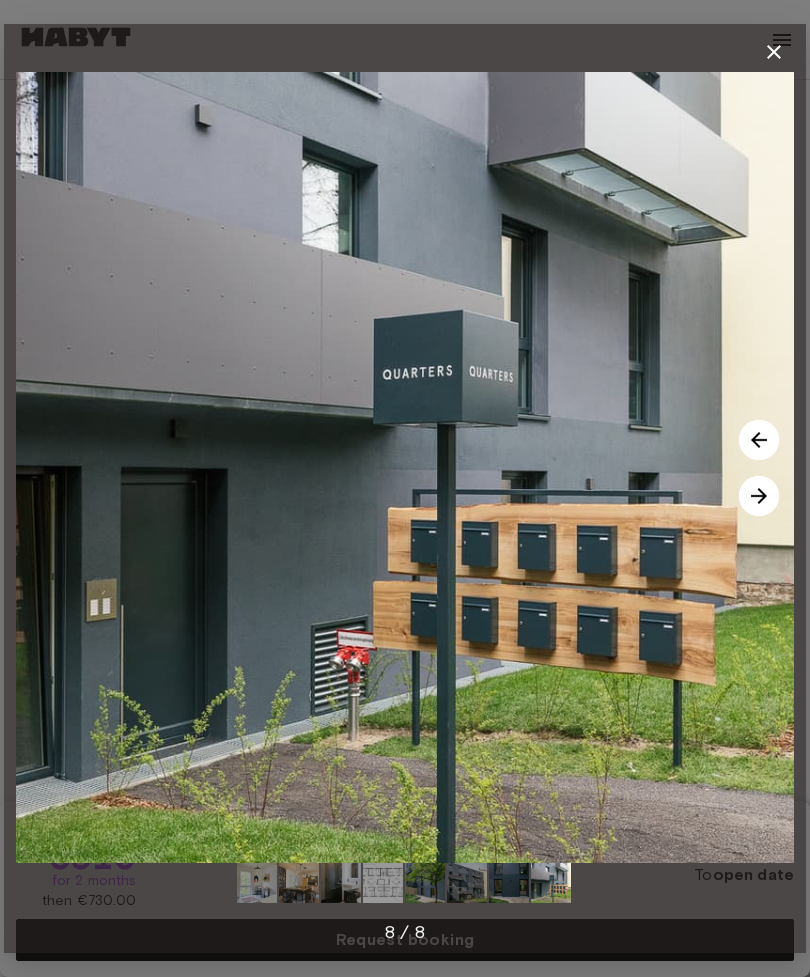 click at bounding box center (759, 496) 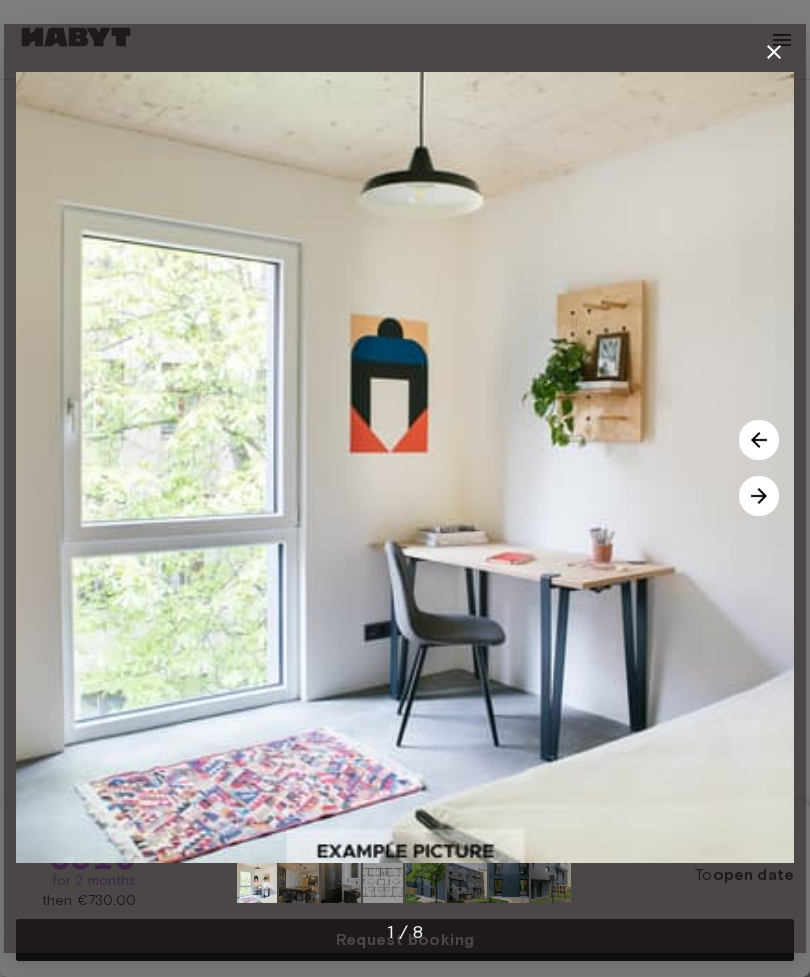 click at bounding box center [759, 496] 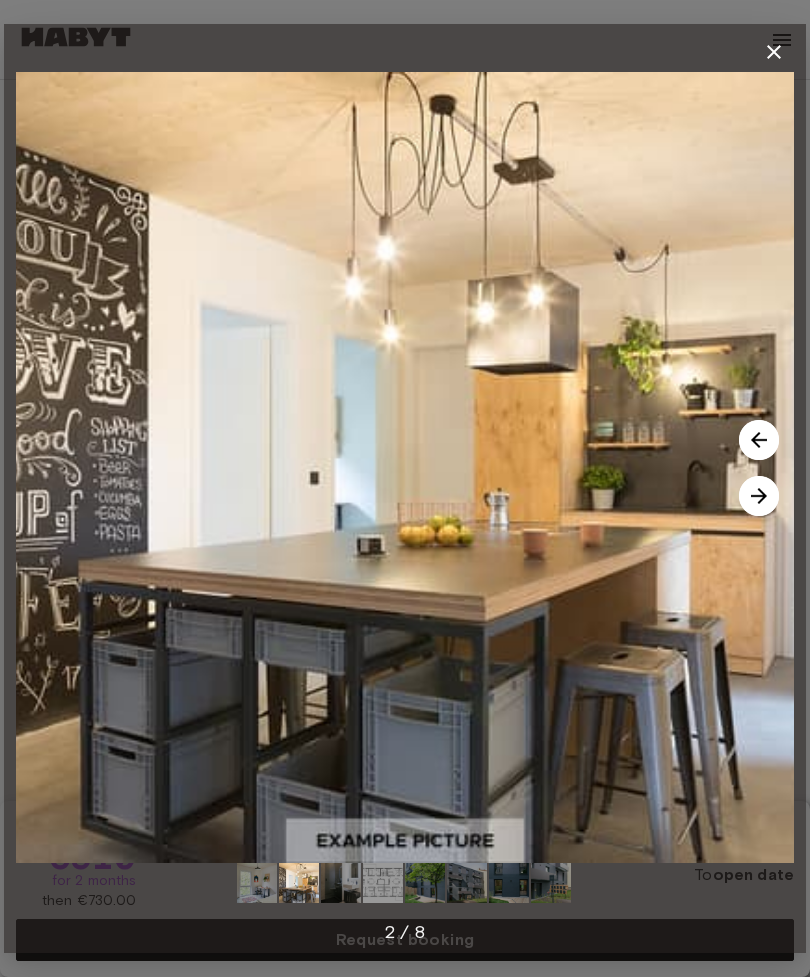 click at bounding box center [759, 496] 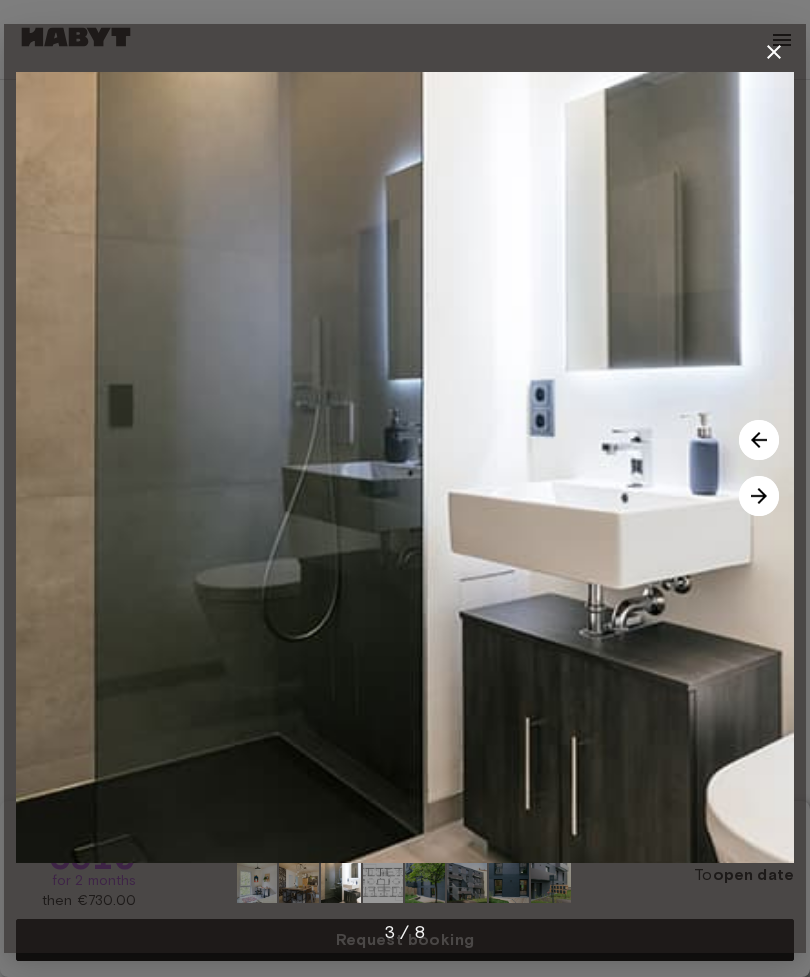 click 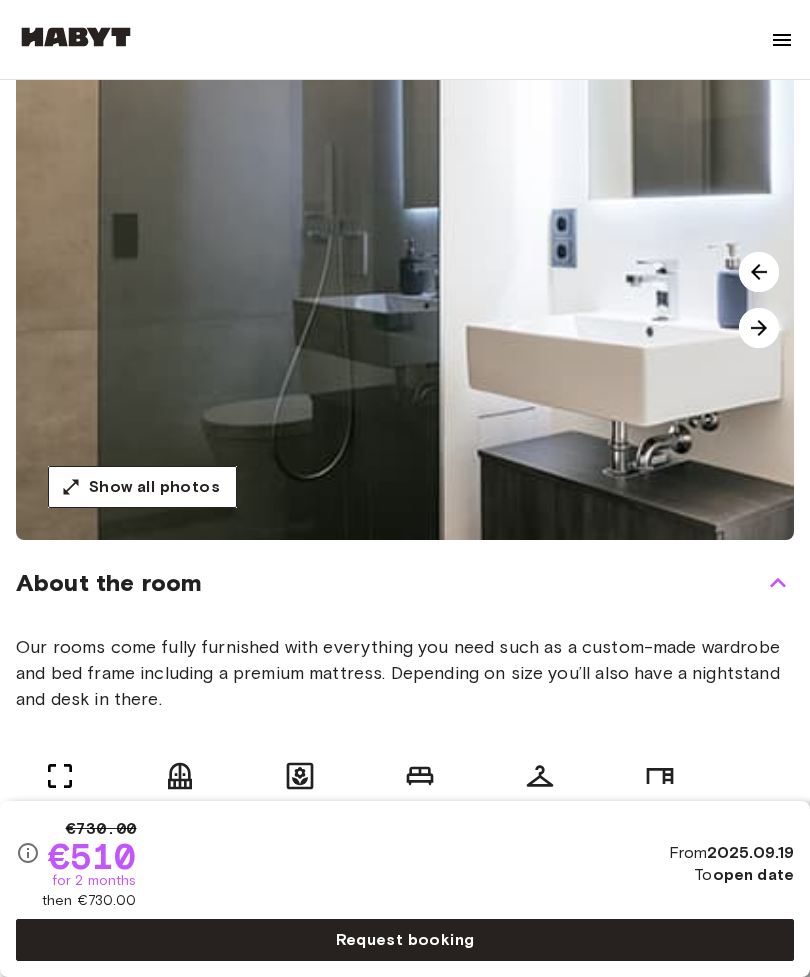 scroll, scrollTop: 0, scrollLeft: 0, axis: both 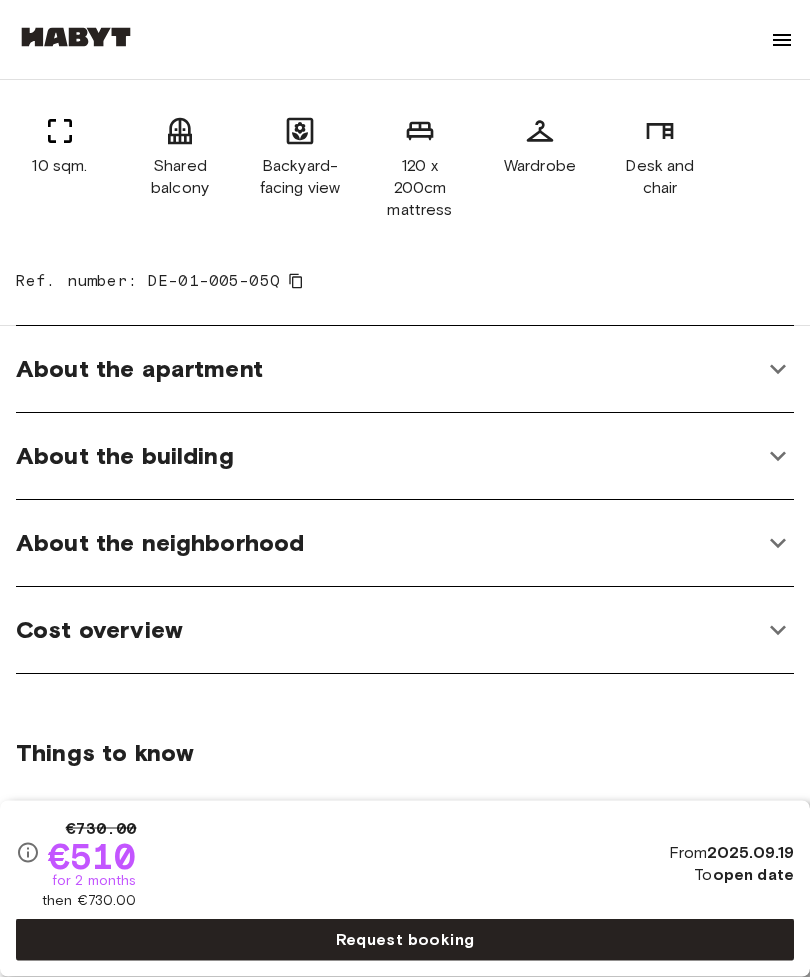 click on "About the apartment" at bounding box center [139, 370] 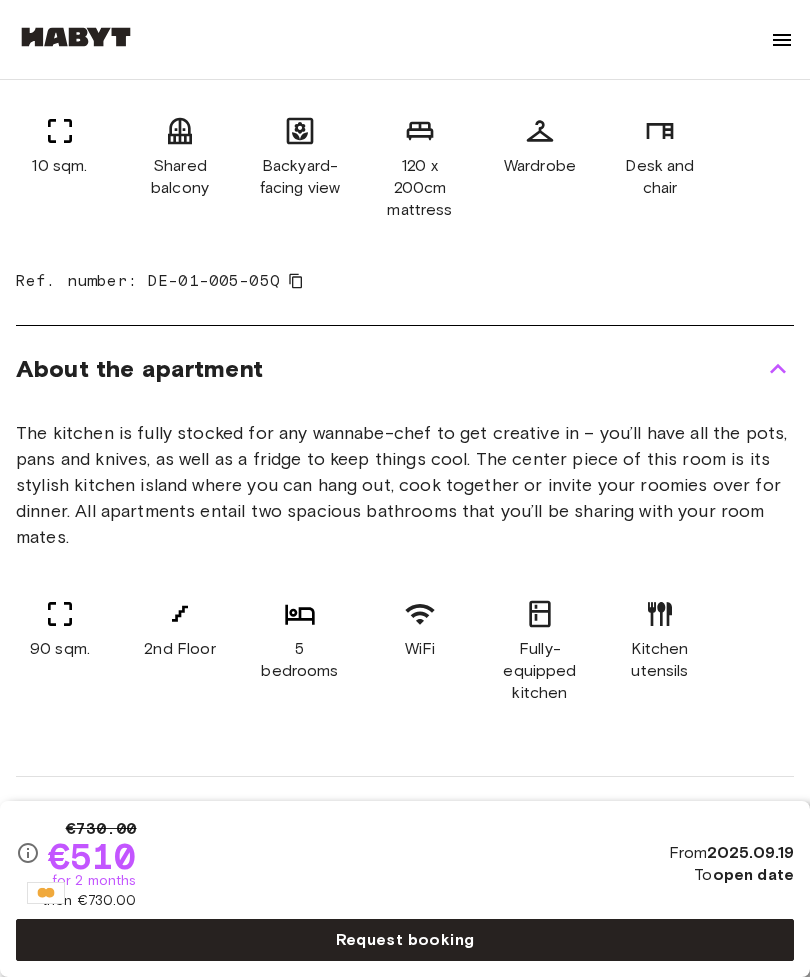 click on "About the apartment" at bounding box center (139, 369) 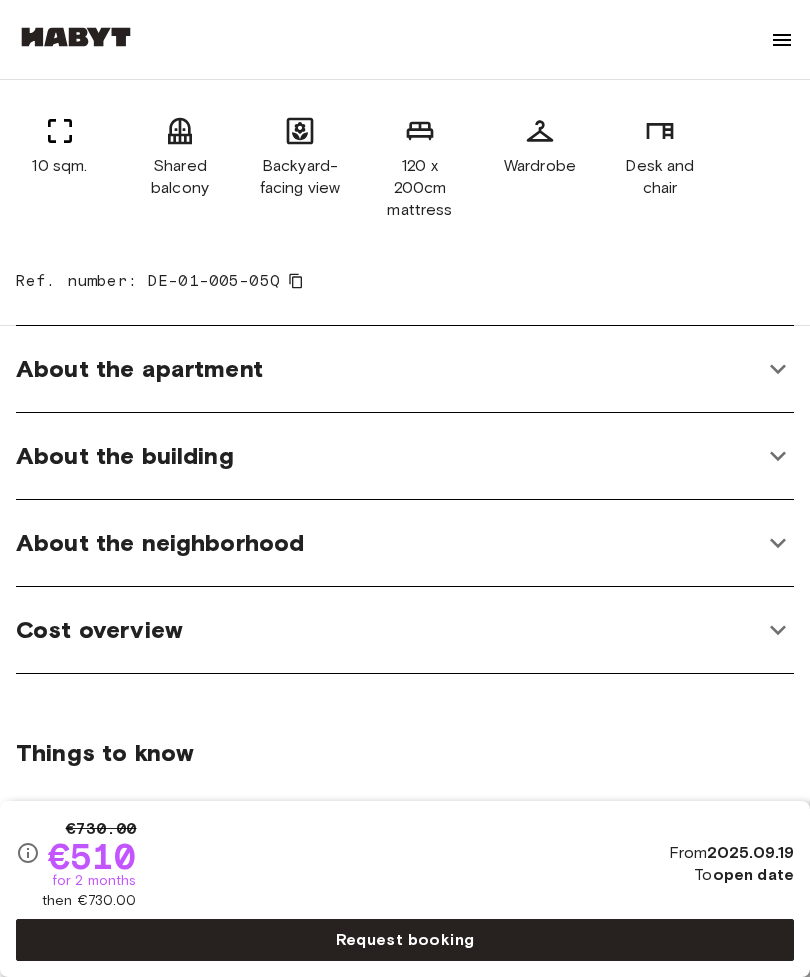 click on "About the building" at bounding box center (125, 456) 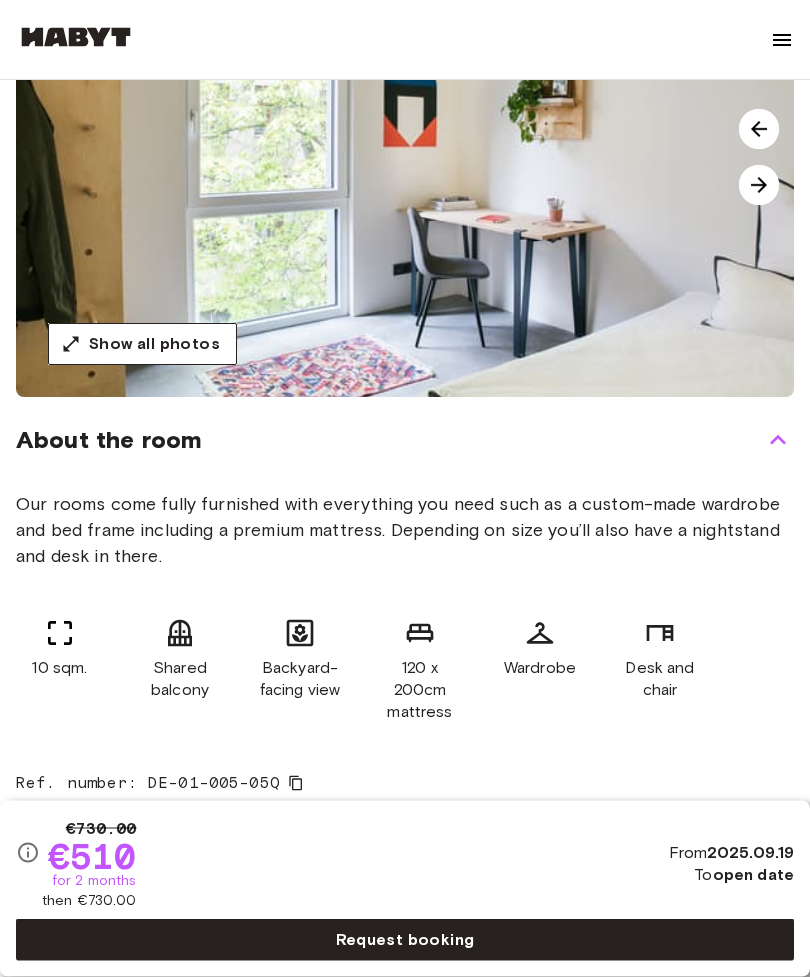 scroll, scrollTop: 0, scrollLeft: 0, axis: both 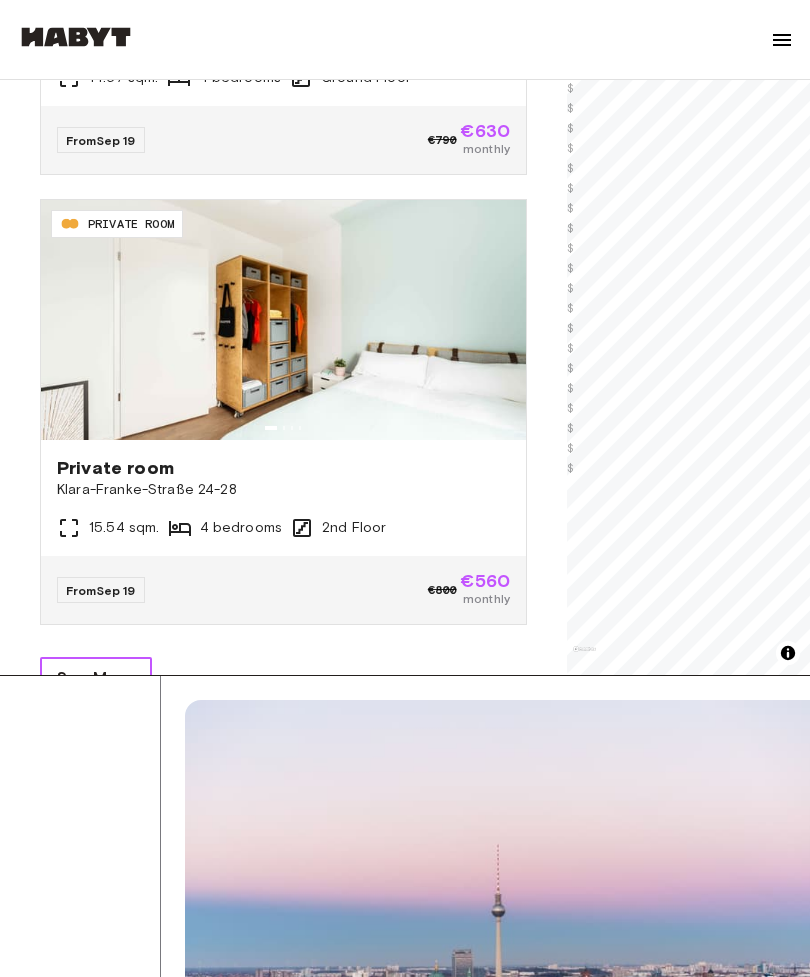 click on "See More" at bounding box center [96, 678] 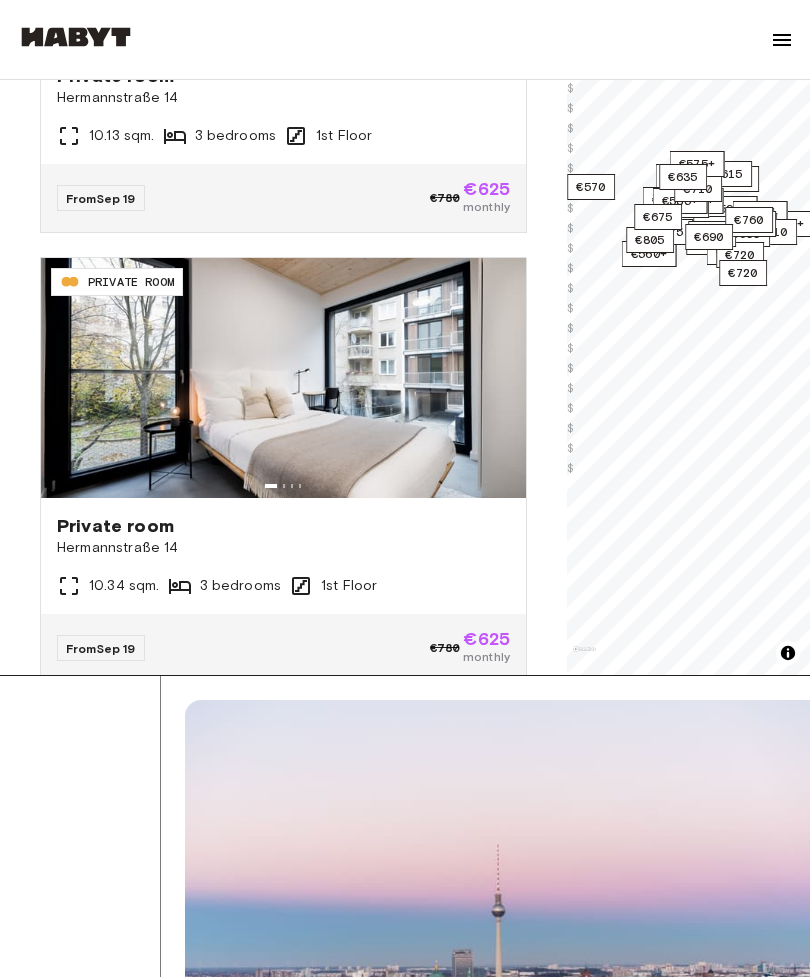 scroll, scrollTop: 13877, scrollLeft: 0, axis: vertical 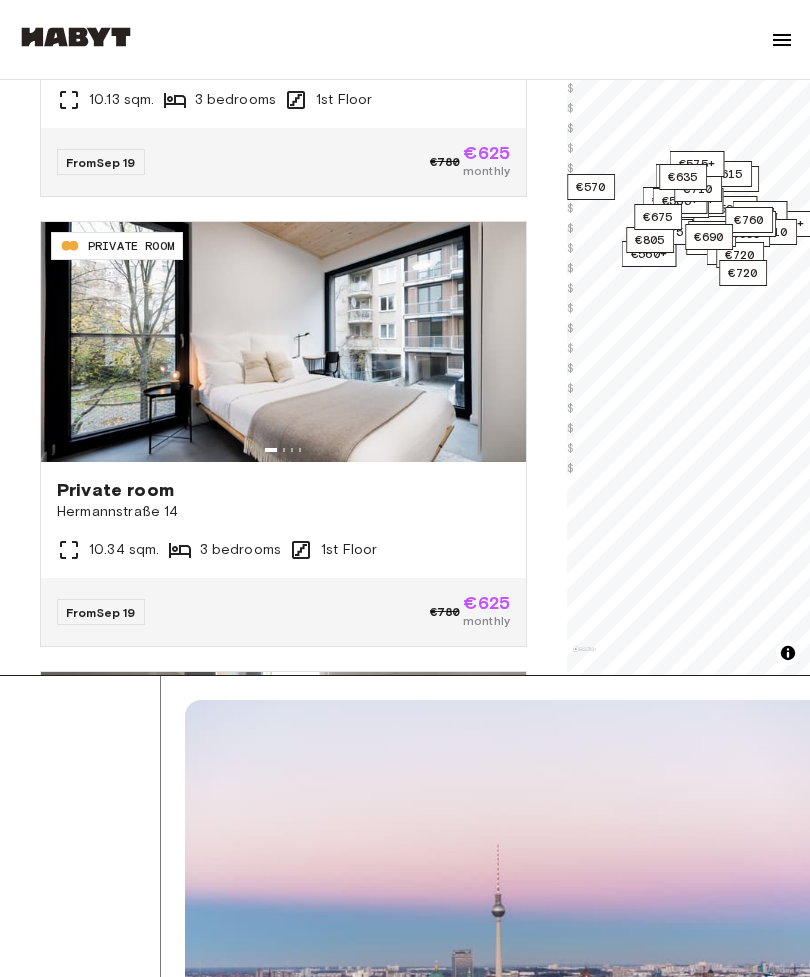 click on "Private room" at bounding box center (283, 490) 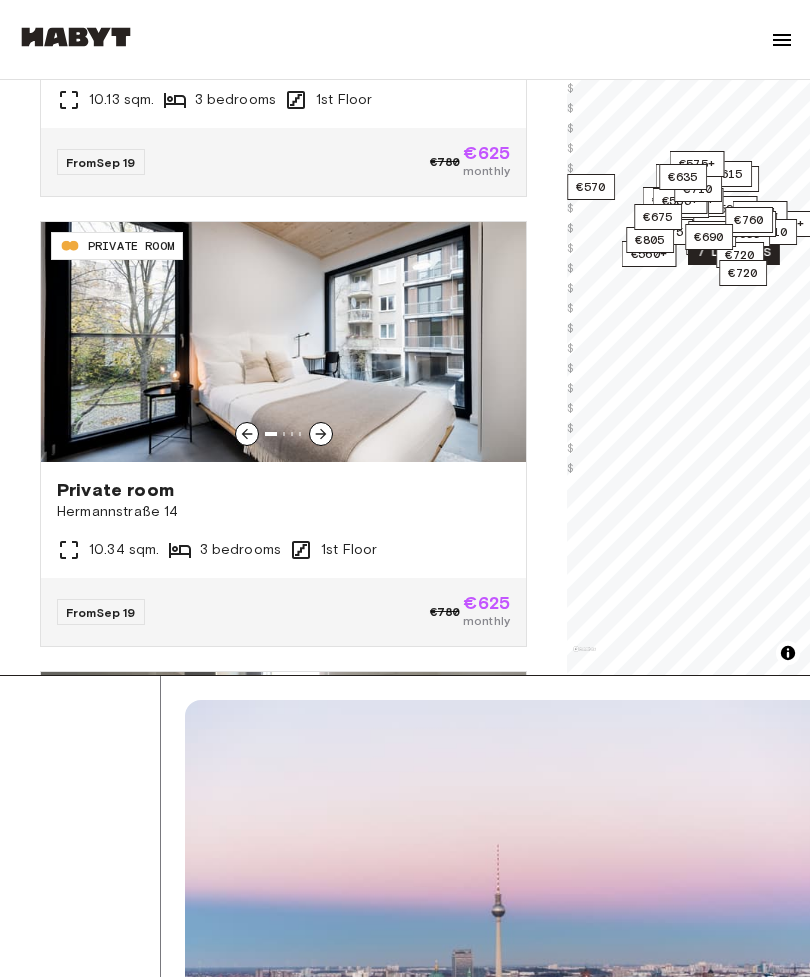 scroll, scrollTop: 627, scrollLeft: 0, axis: vertical 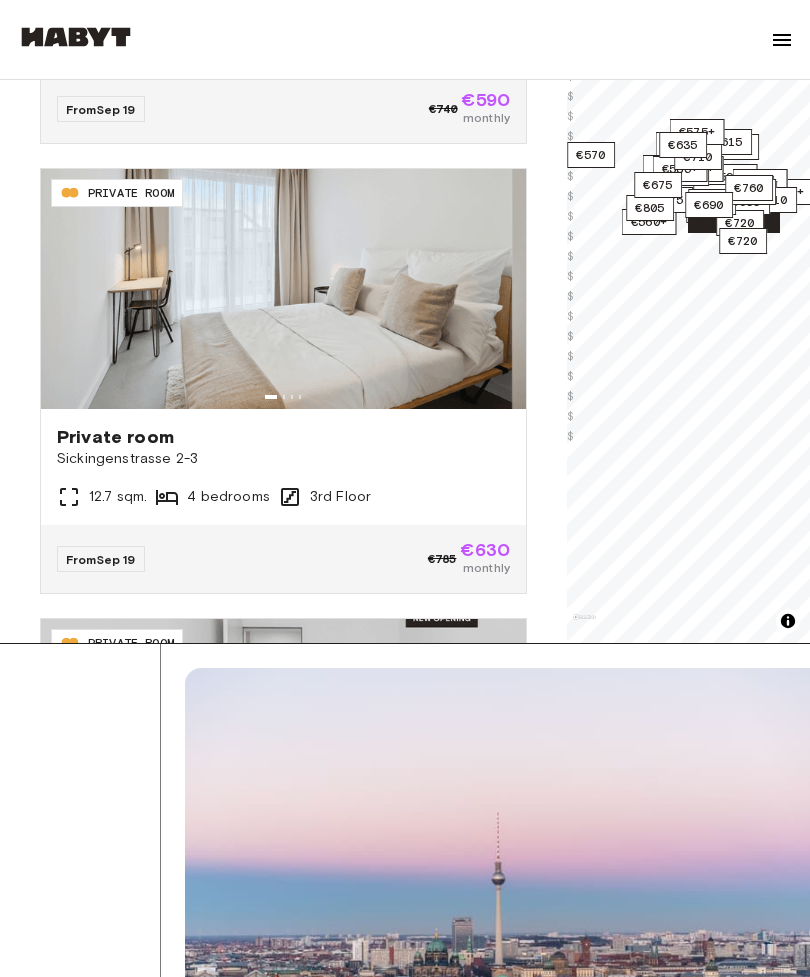 click on "Private room Sickingenstrasse 2-3 12.7 sqm. 4 bedrooms 3rd Floor" at bounding box center [283, 467] 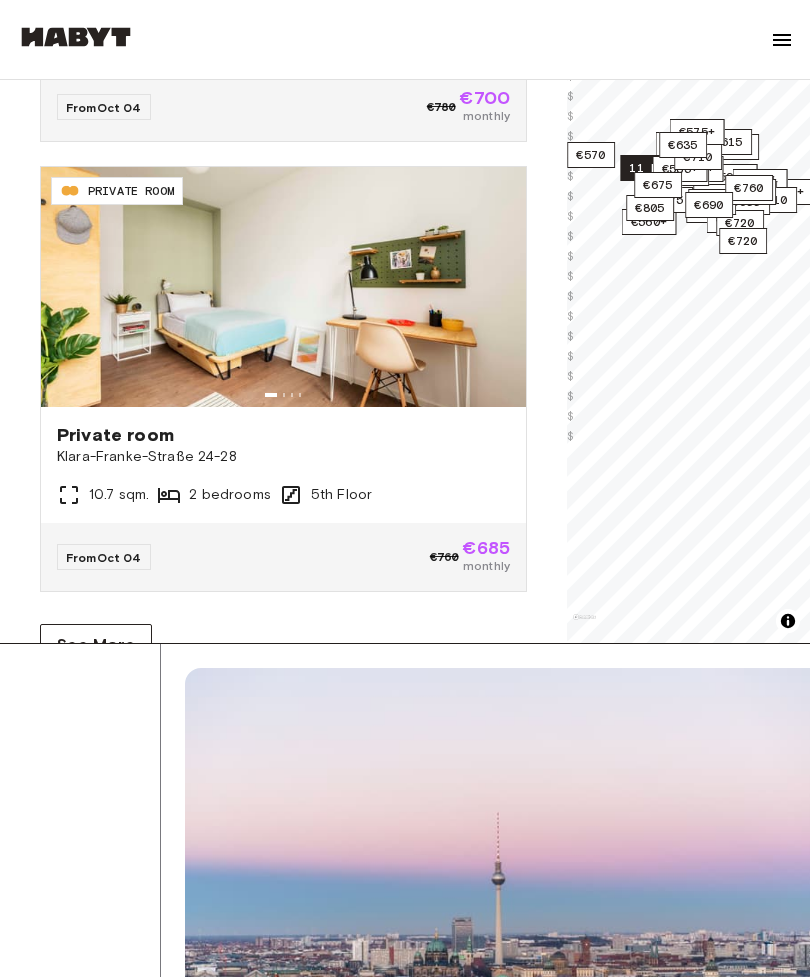 scroll, scrollTop: 17049, scrollLeft: 0, axis: vertical 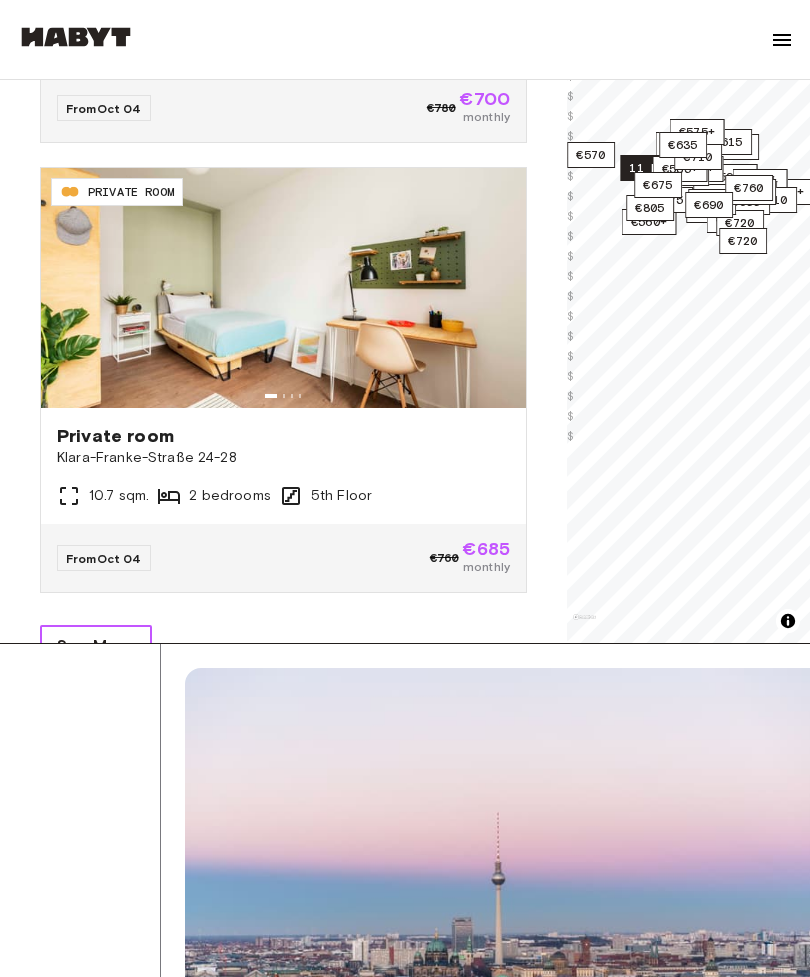click on "See More" at bounding box center [96, 646] 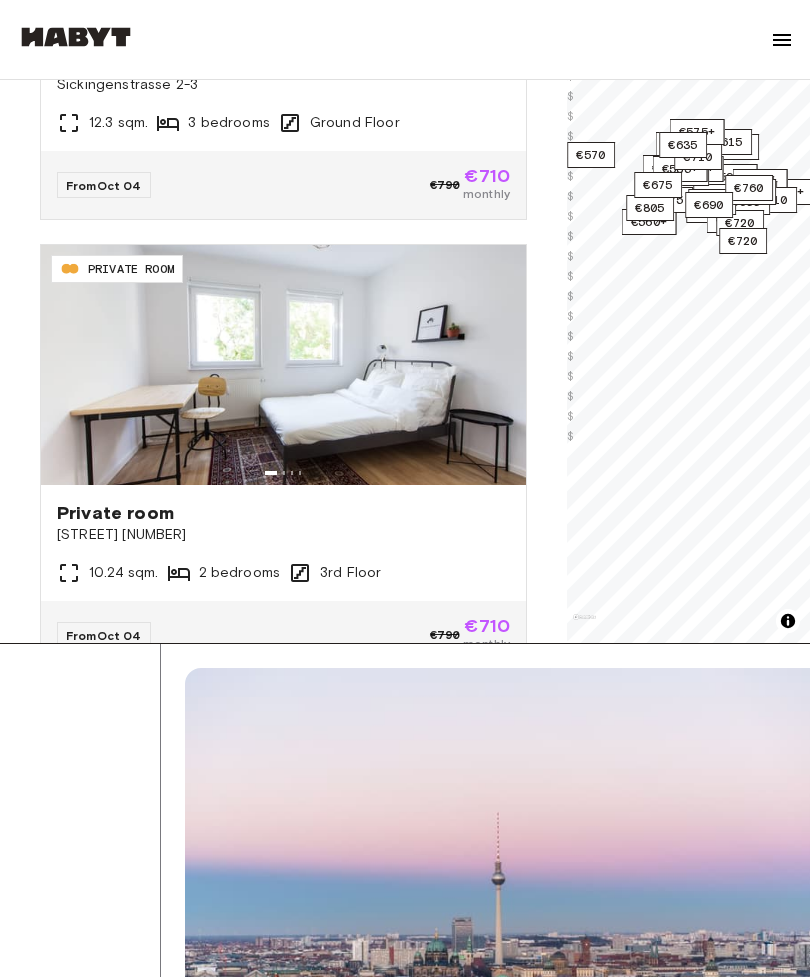 scroll, scrollTop: 21024, scrollLeft: 0, axis: vertical 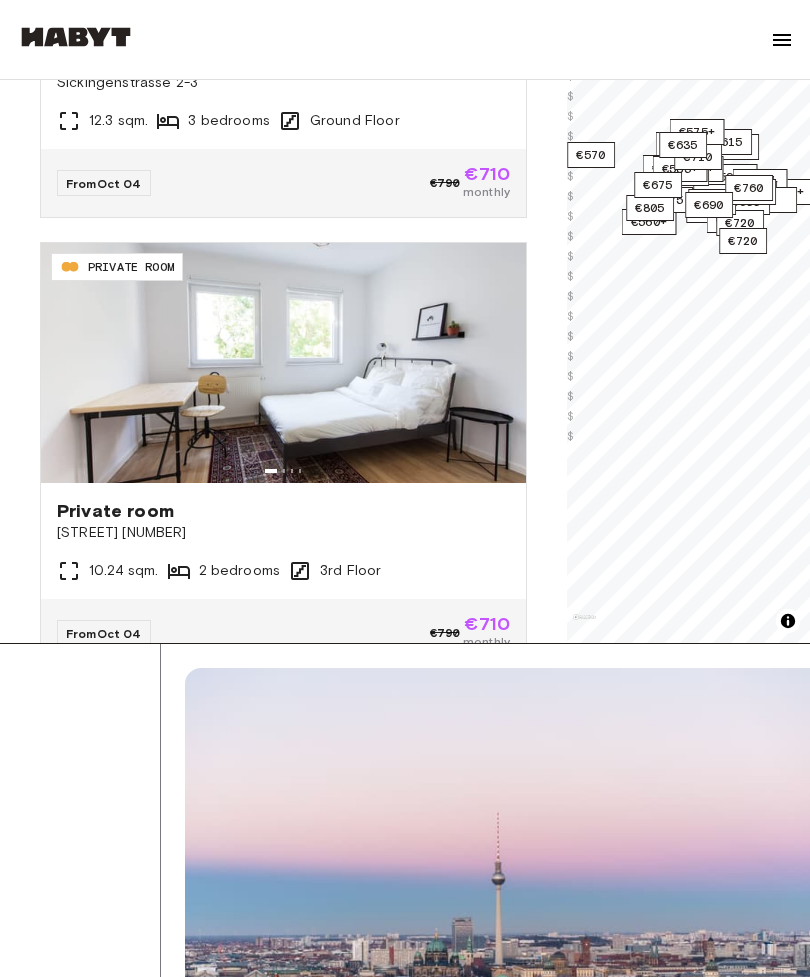 click on "Private room" at bounding box center [283, 511] 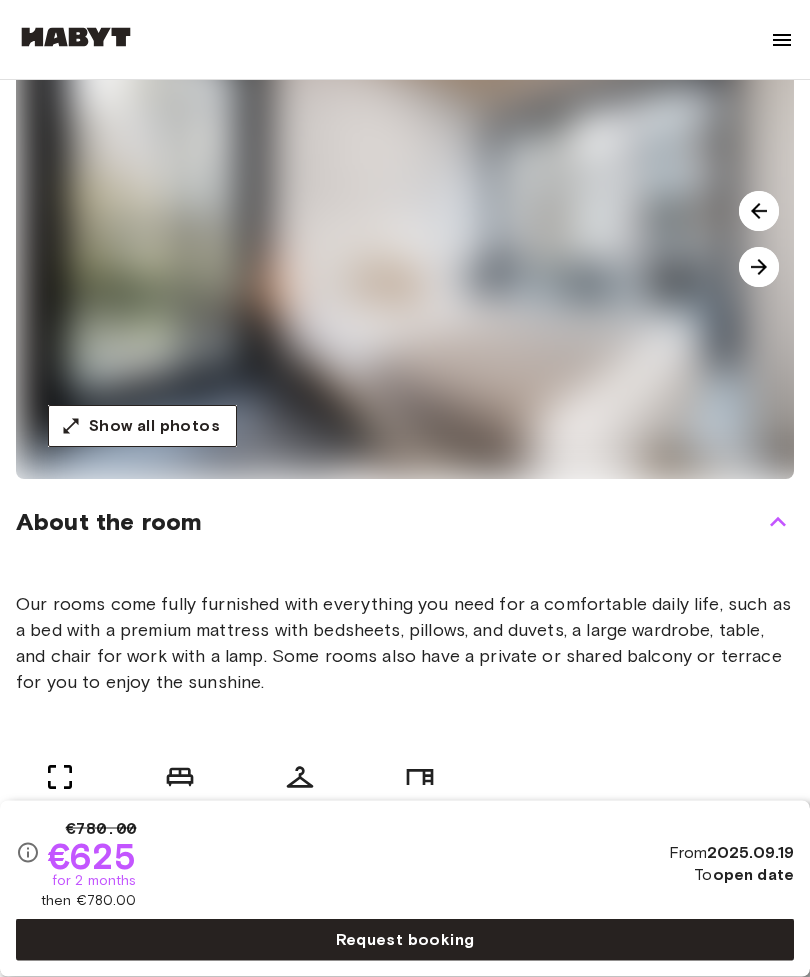 scroll, scrollTop: 247, scrollLeft: 0, axis: vertical 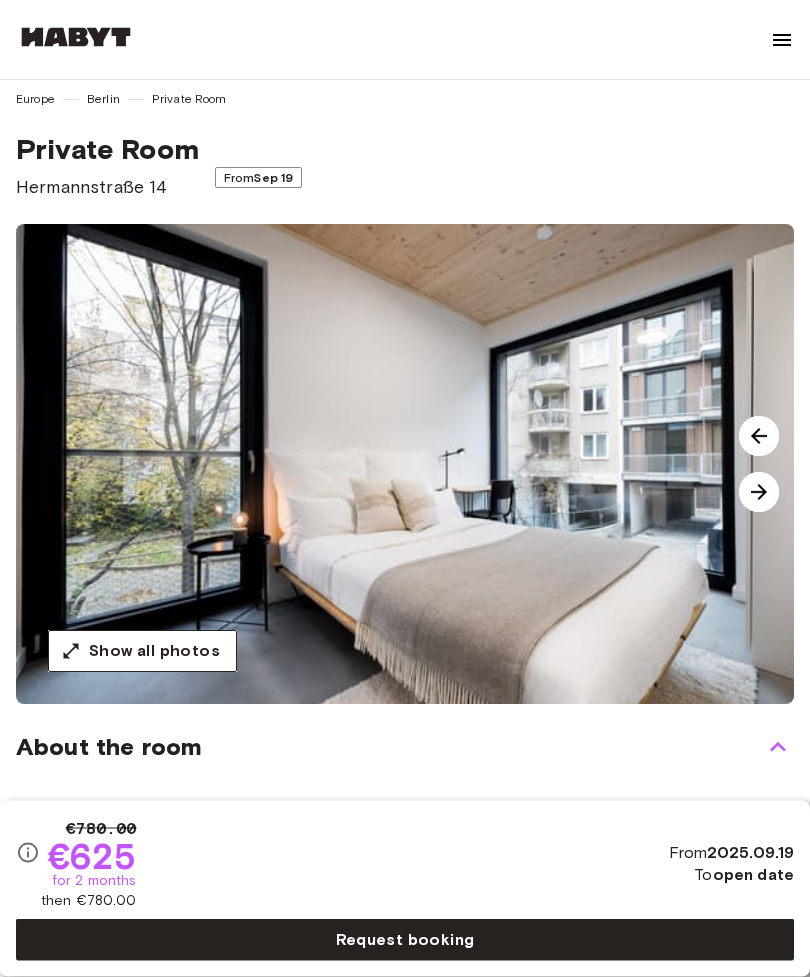 click at bounding box center [759, 493] 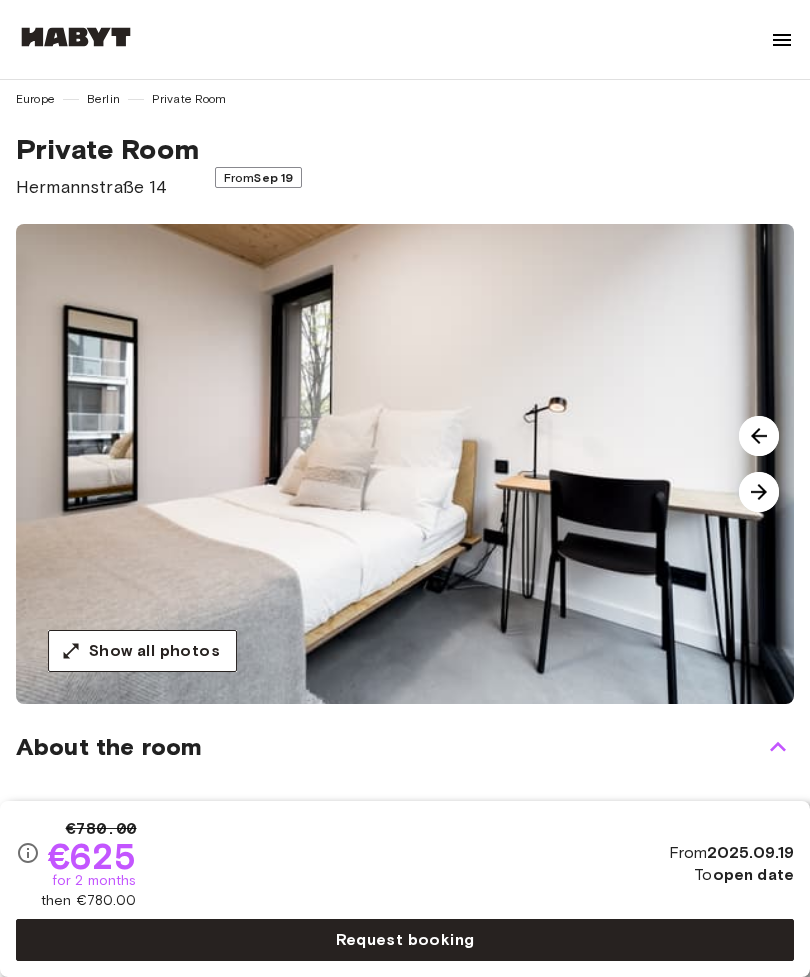 click at bounding box center (759, 492) 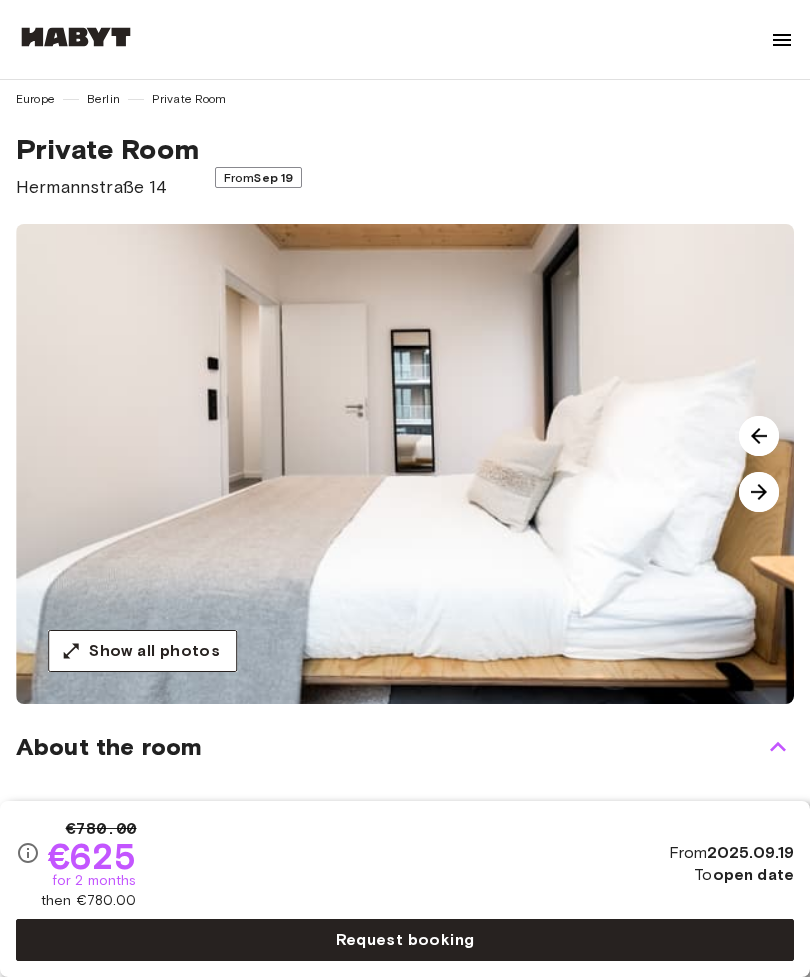 click at bounding box center [759, 492] 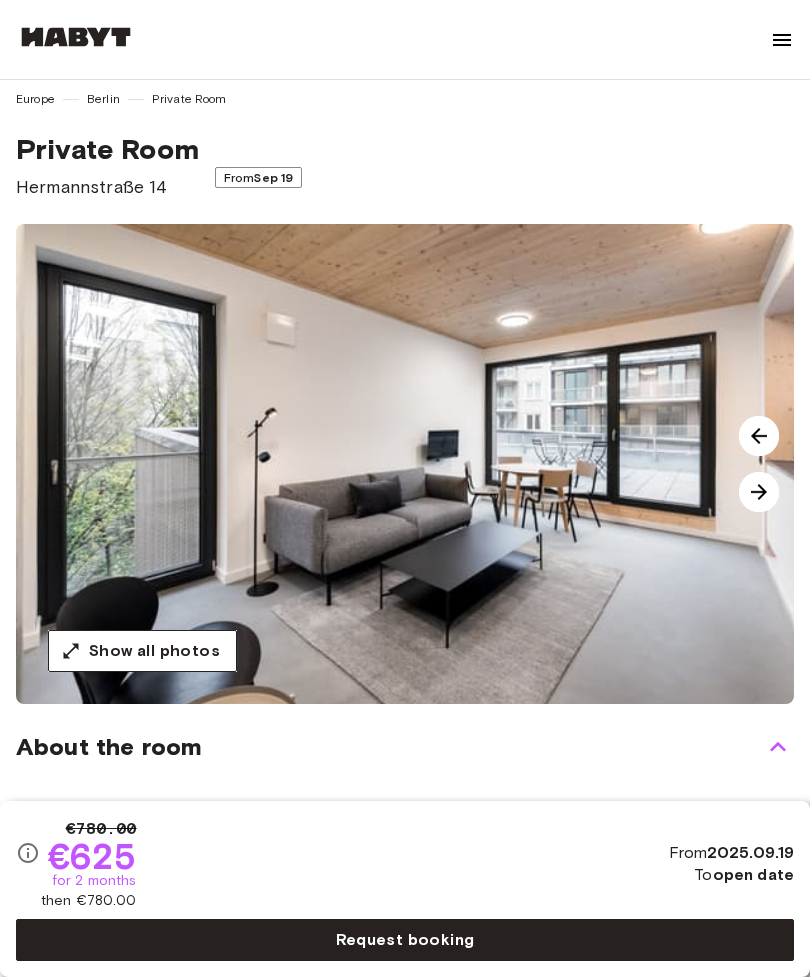click at bounding box center [759, 492] 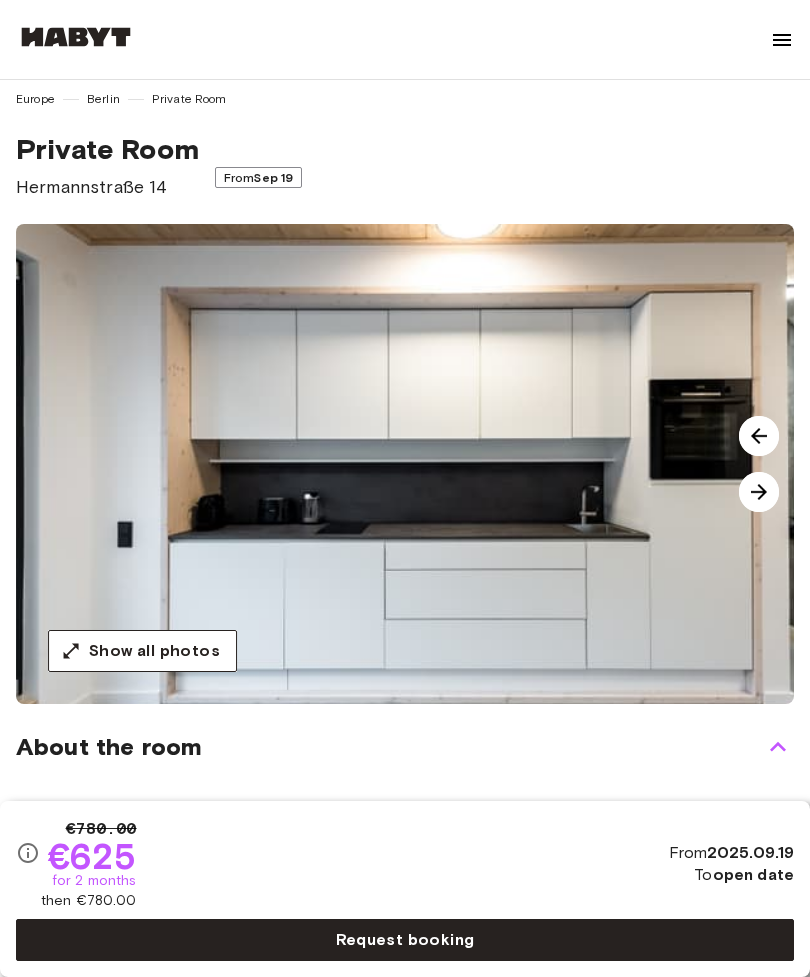 click at bounding box center [759, 436] 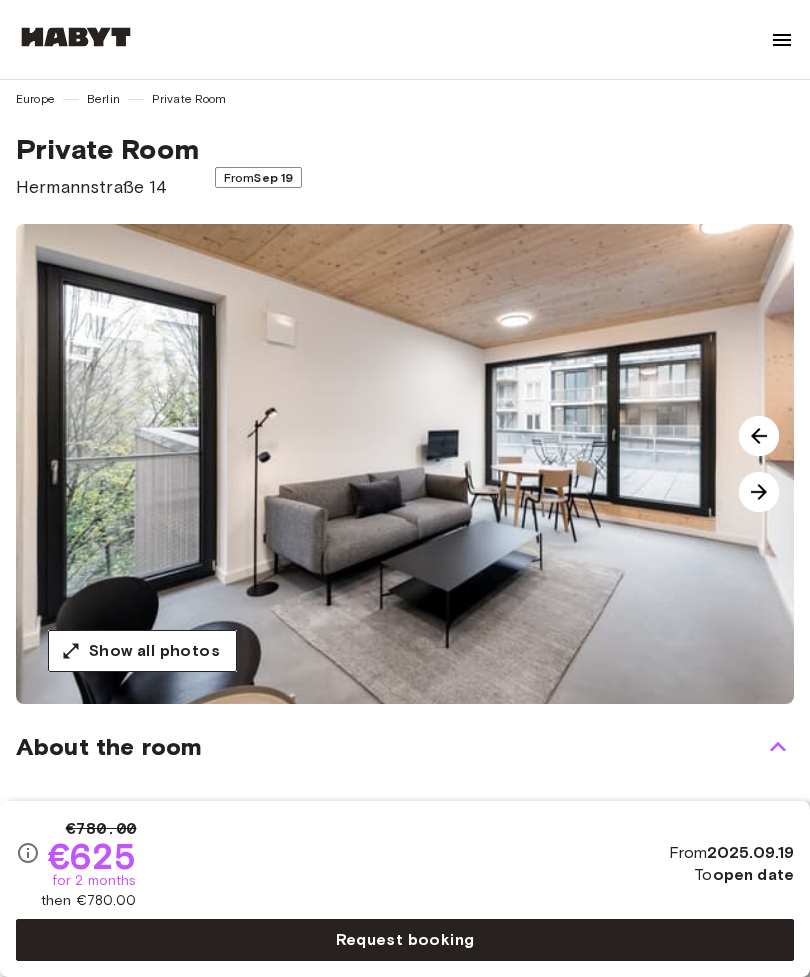 click at bounding box center [759, 492] 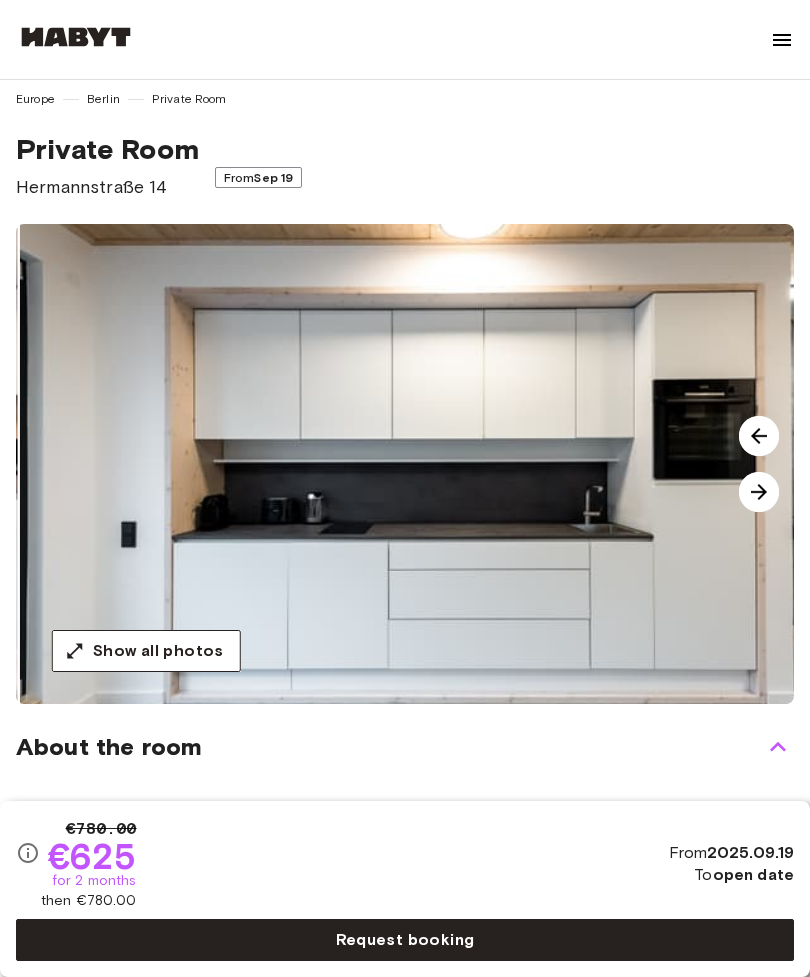 click at bounding box center (759, 492) 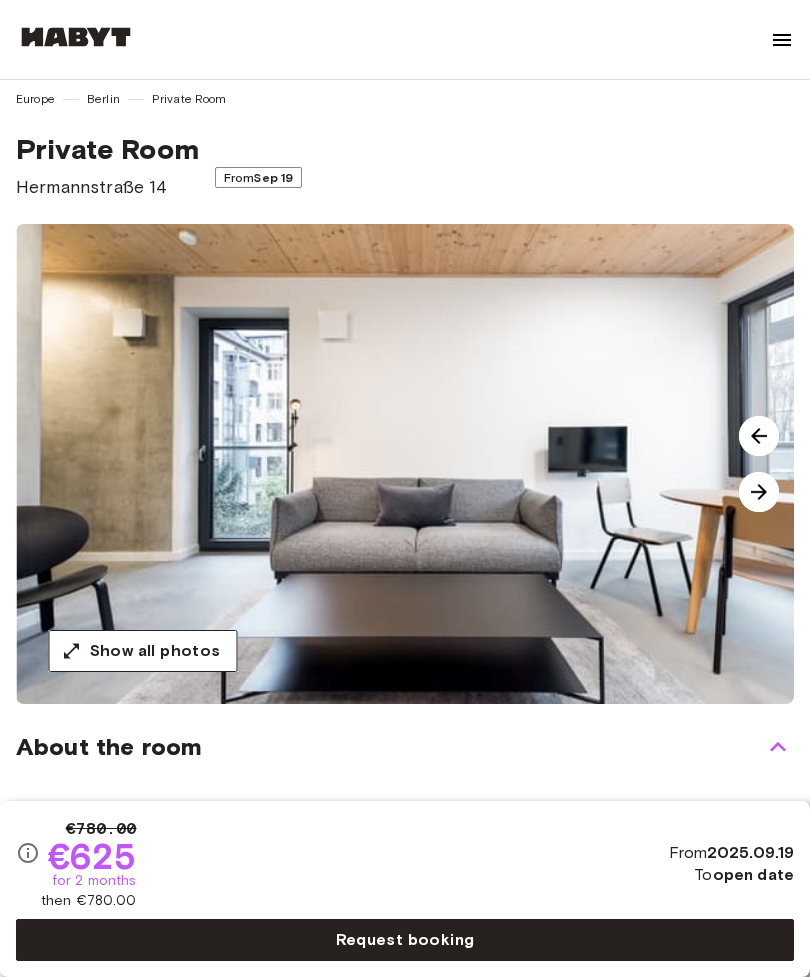 click at bounding box center [759, 492] 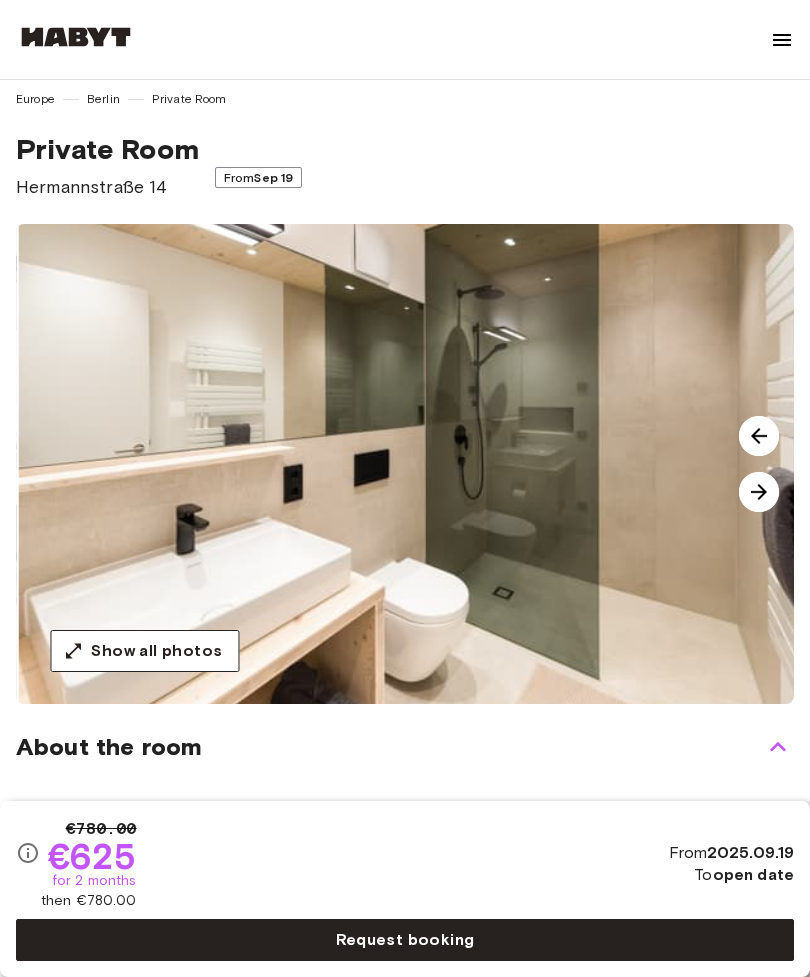 click at bounding box center [759, 492] 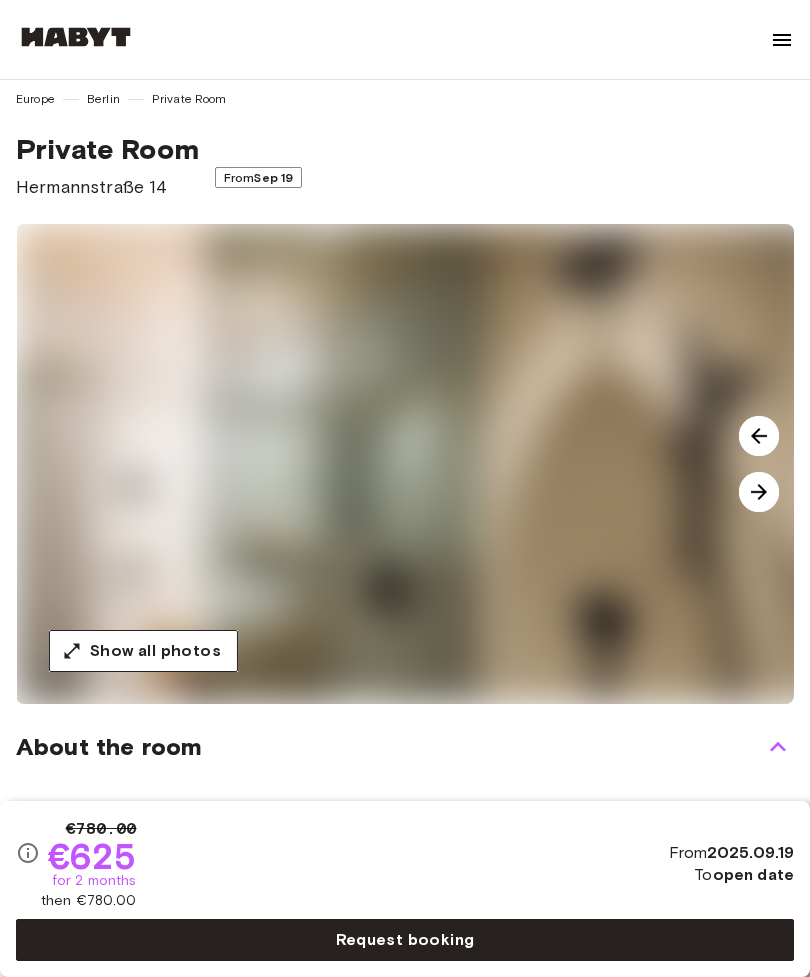 click at bounding box center [759, 492] 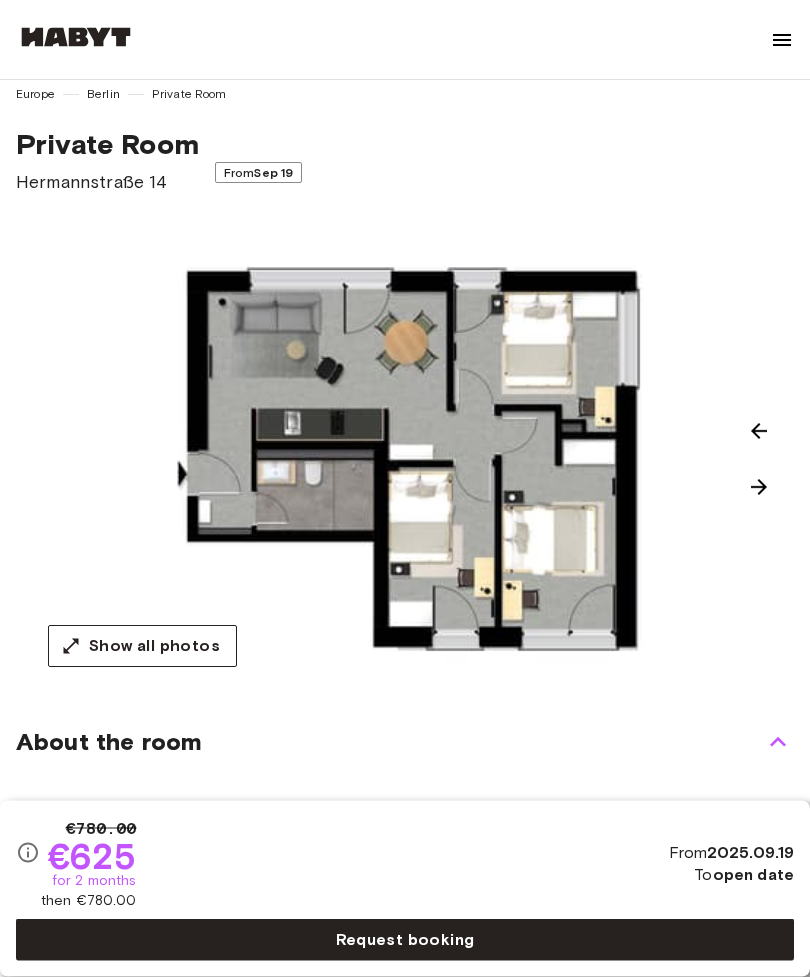 scroll, scrollTop: 0, scrollLeft: 0, axis: both 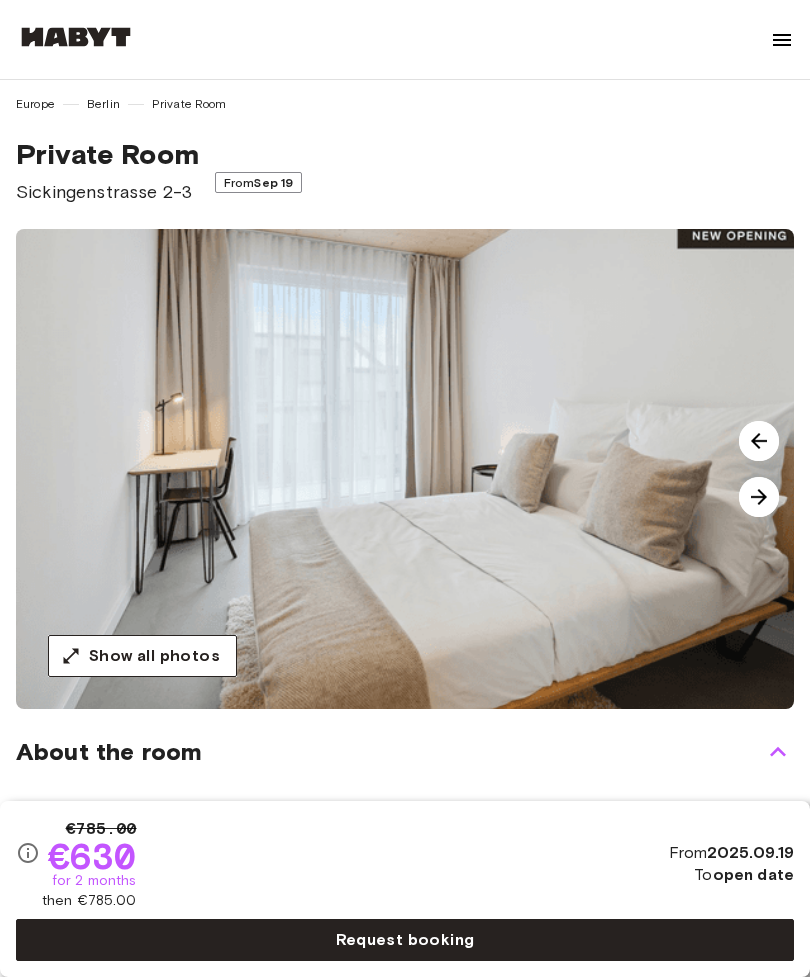 click at bounding box center (759, 497) 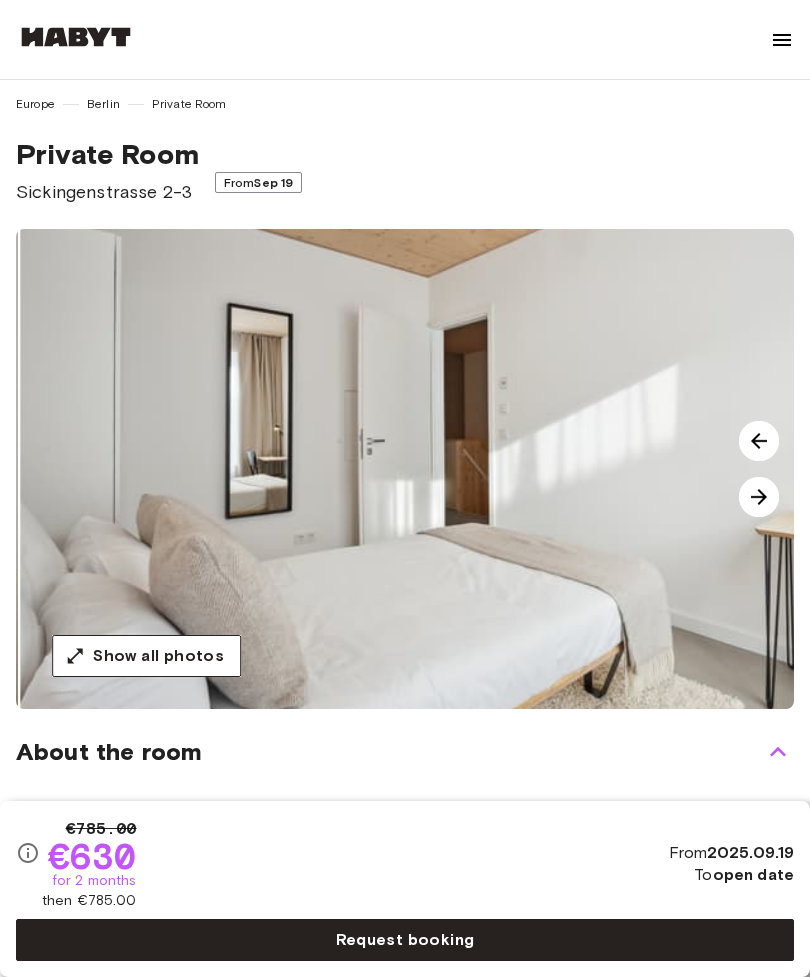 click at bounding box center (759, 497) 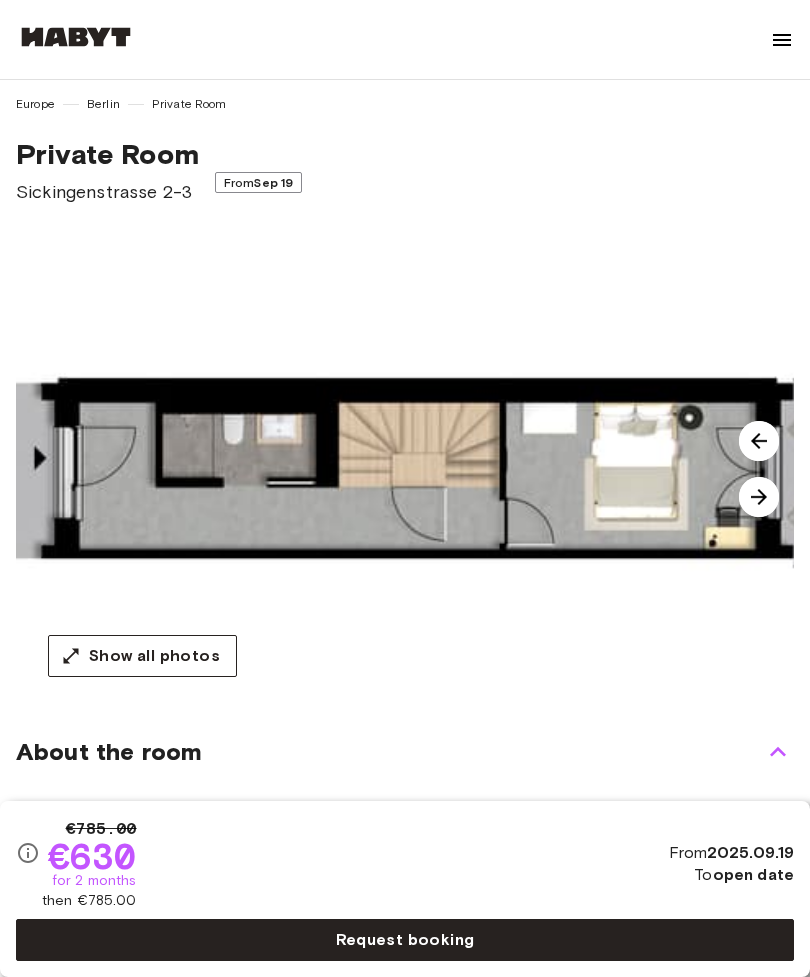 click at bounding box center [759, 497] 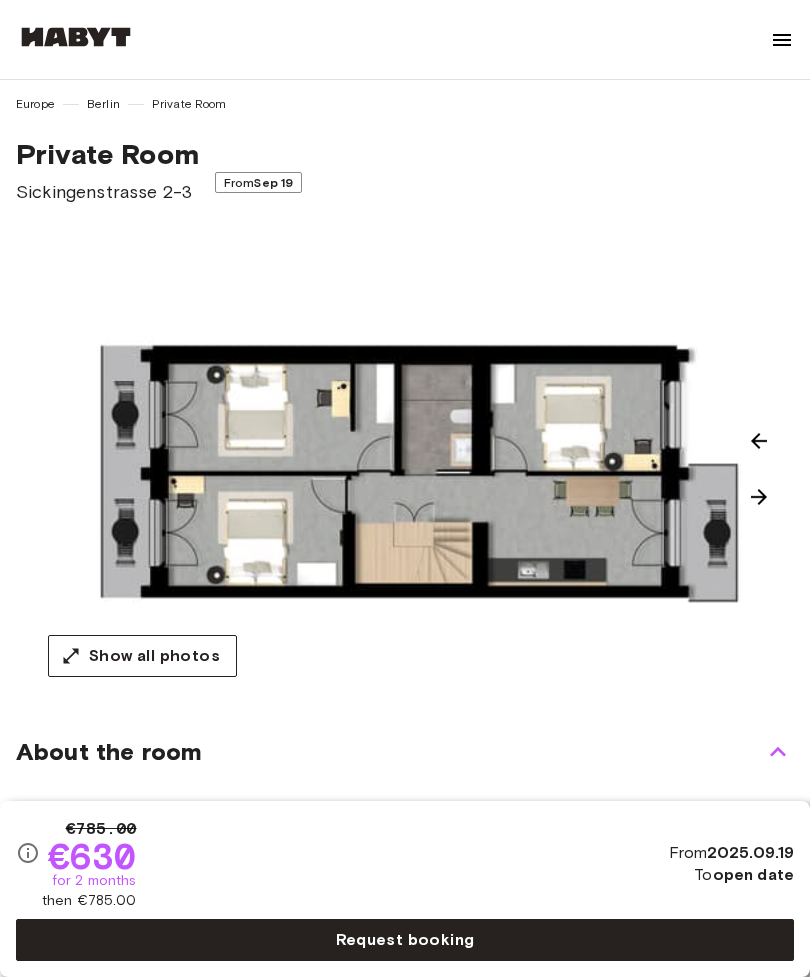 click at bounding box center (759, 497) 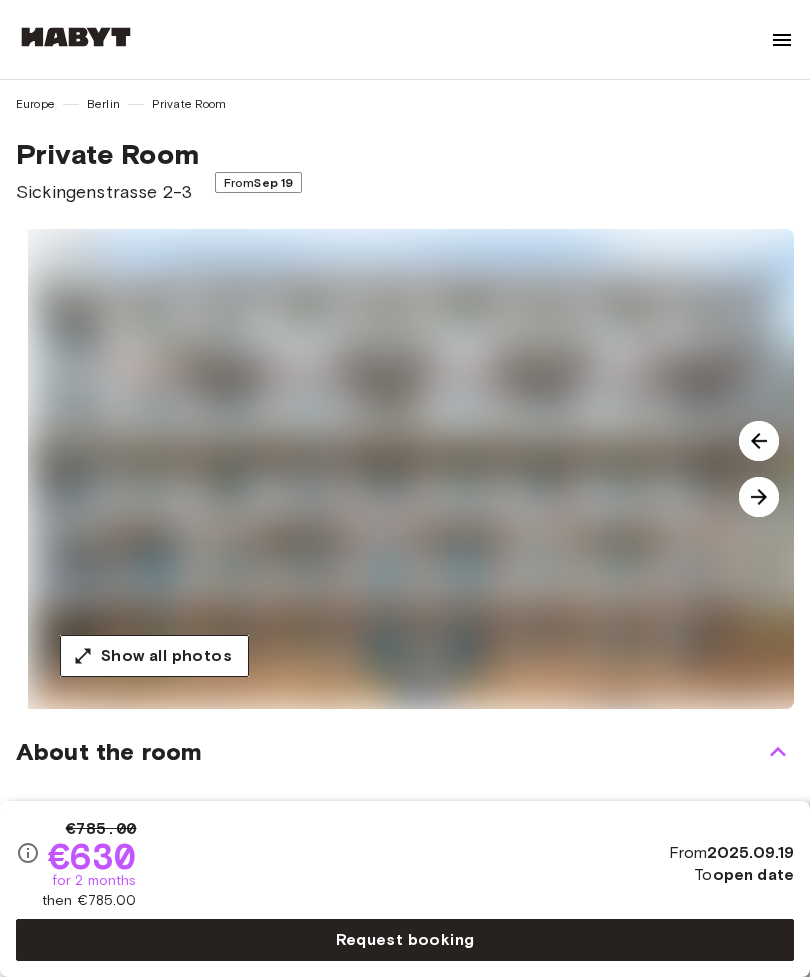 click at bounding box center (759, 441) 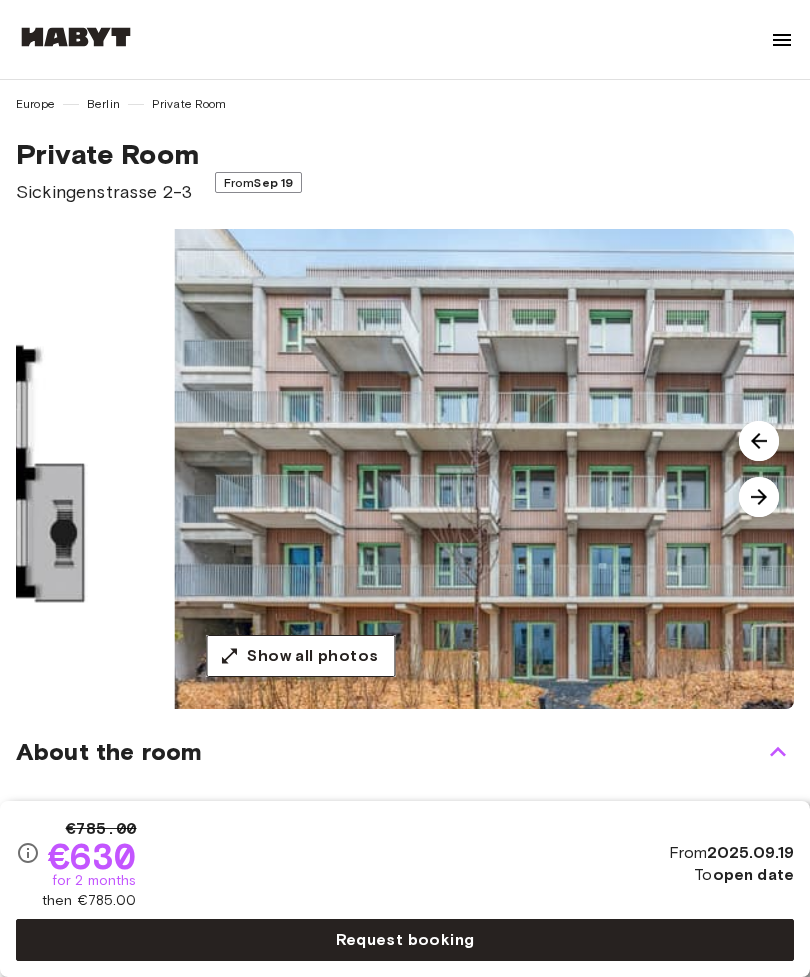 click at bounding box center (759, 441) 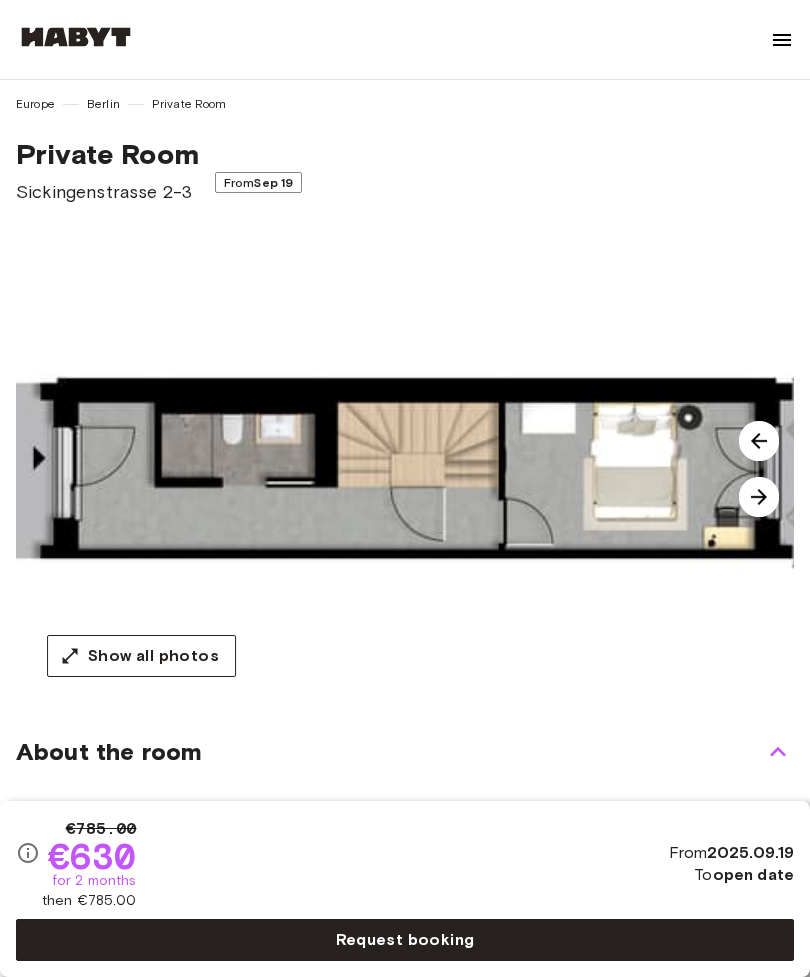 click at bounding box center (759, 497) 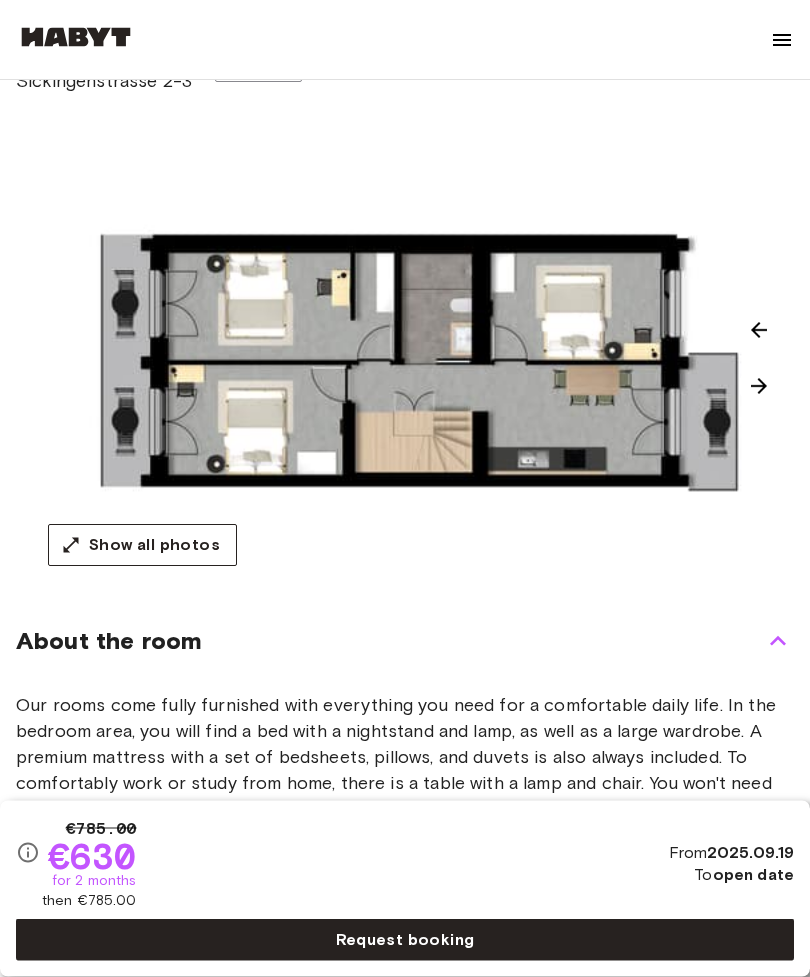 scroll, scrollTop: 127, scrollLeft: 0, axis: vertical 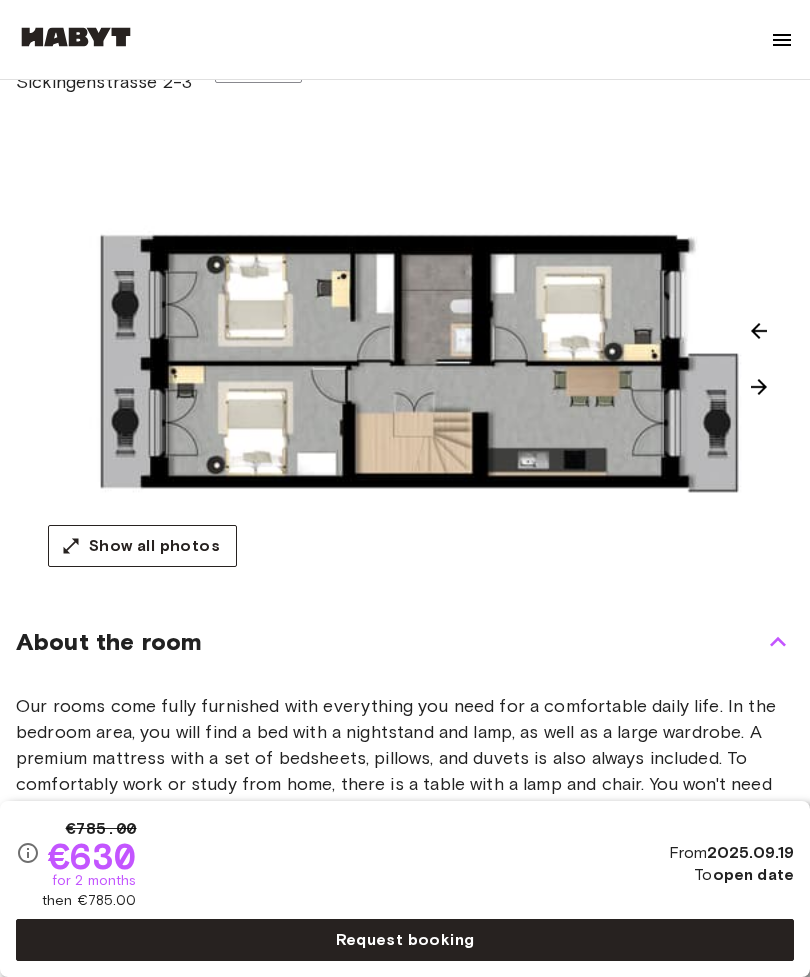 click at bounding box center [759, 387] 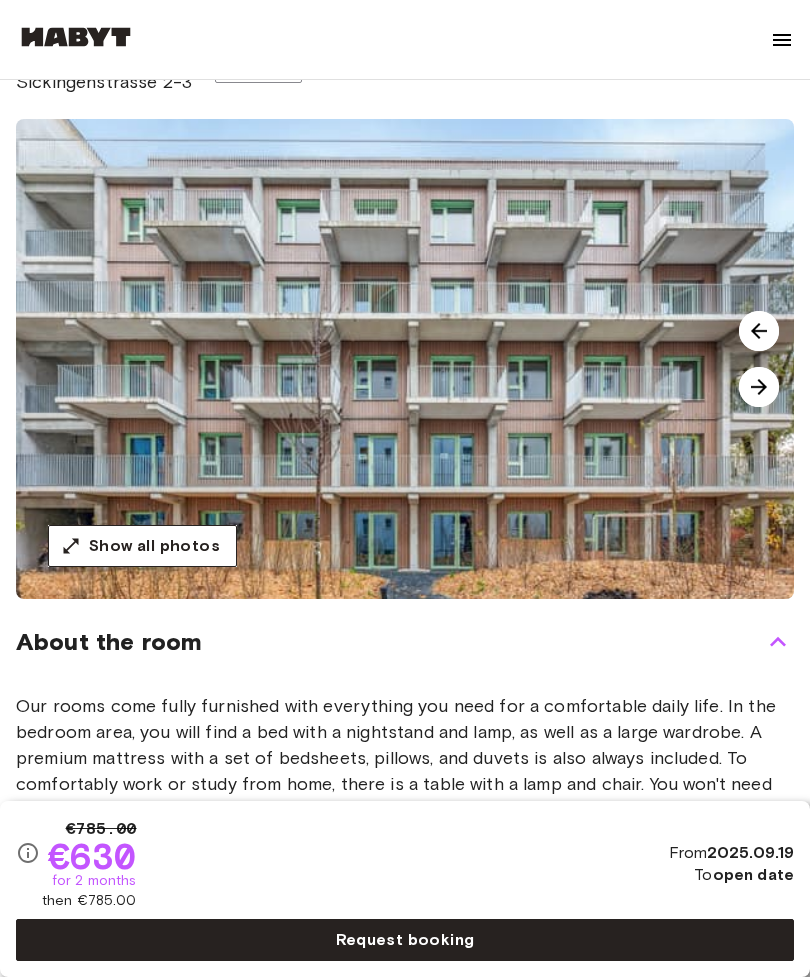 click at bounding box center (759, 387) 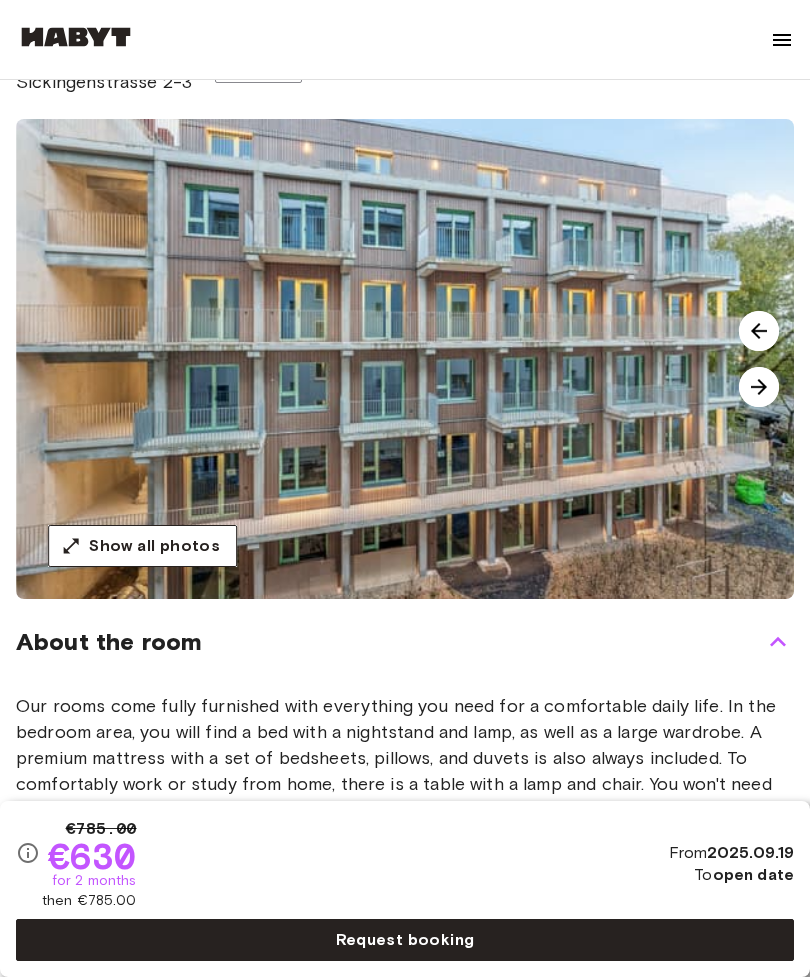 click at bounding box center (759, 387) 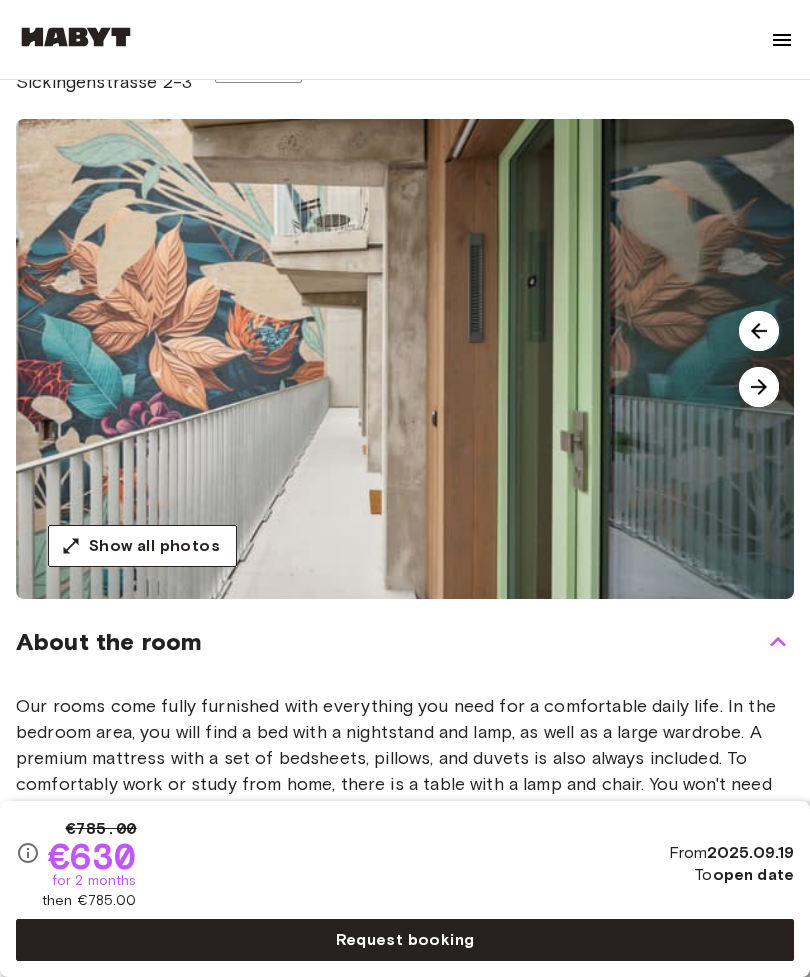 click at bounding box center [759, 387] 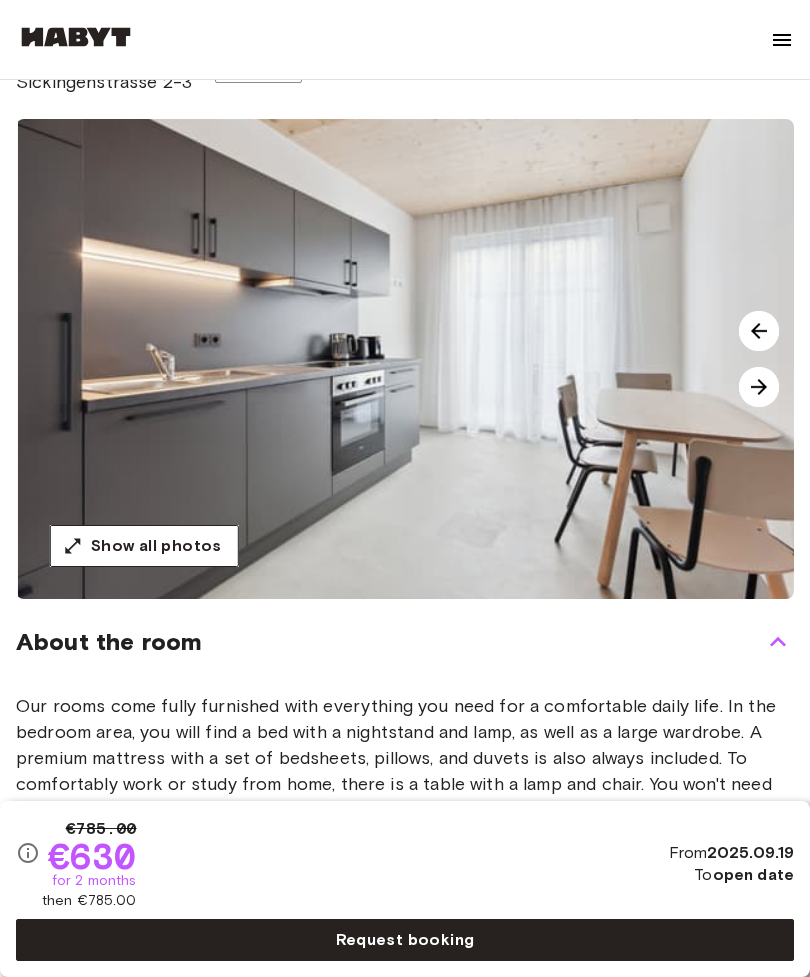 click at bounding box center (759, 387) 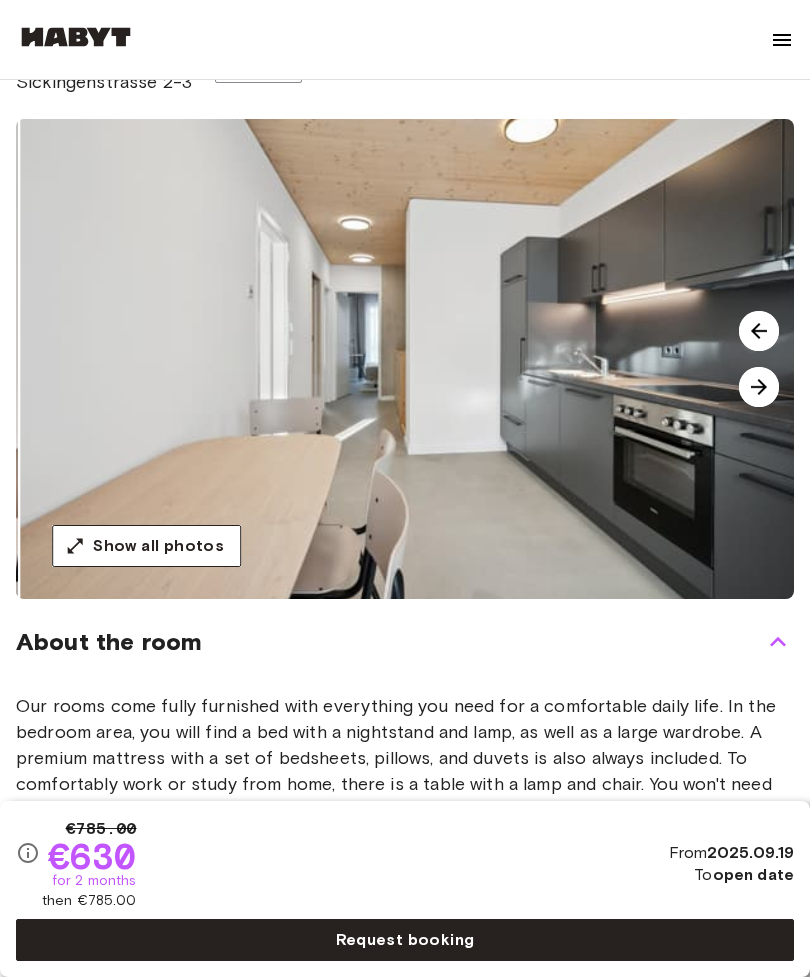 click at bounding box center [759, 387] 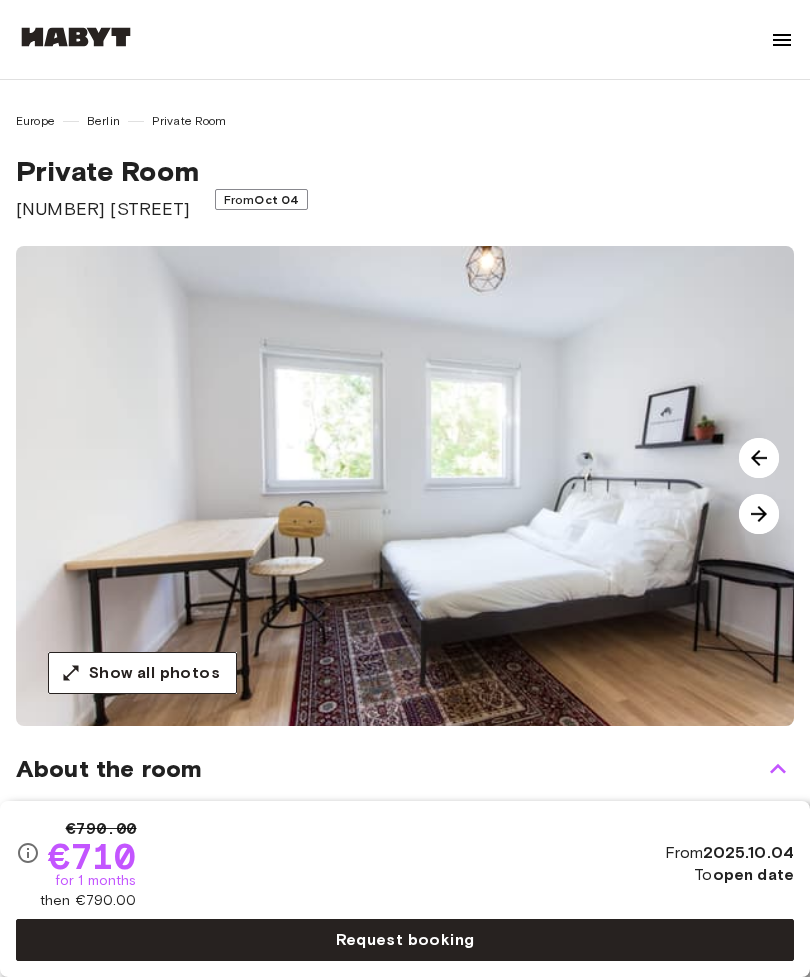 scroll, scrollTop: 0, scrollLeft: 0, axis: both 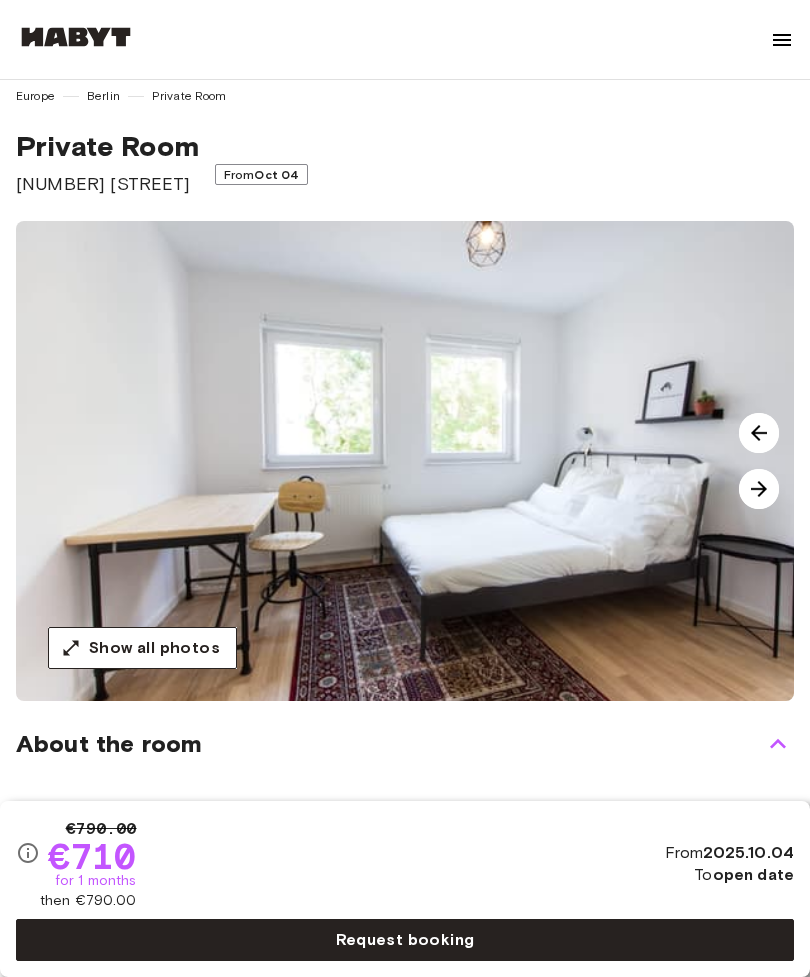 click at bounding box center (759, 489) 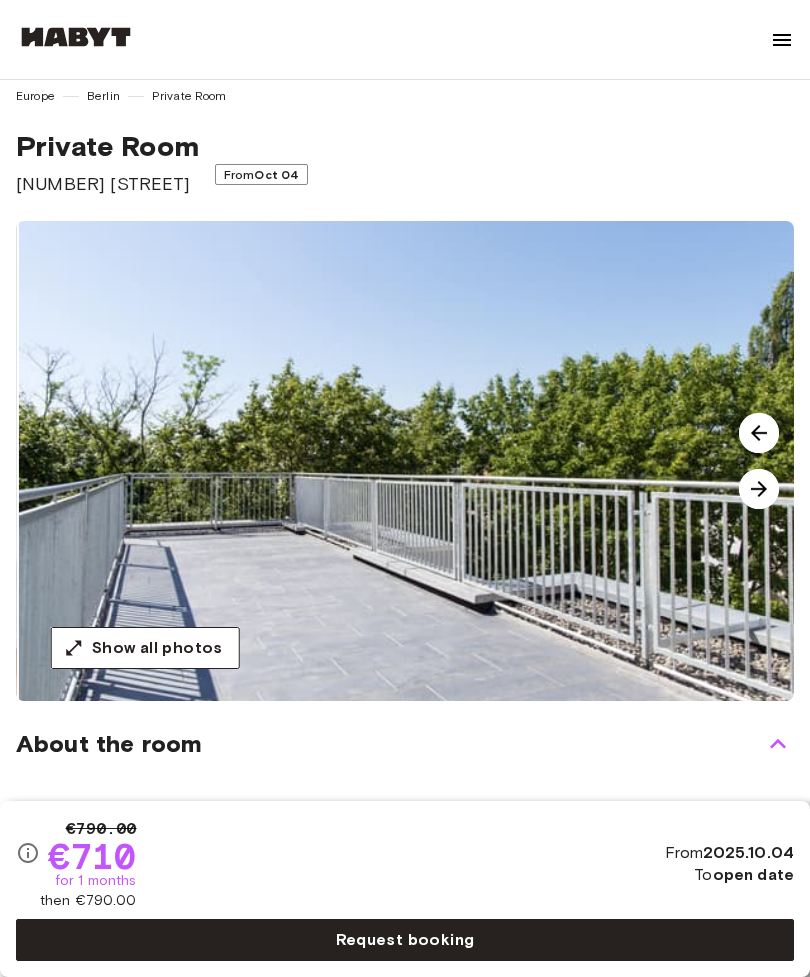 click at bounding box center (759, 489) 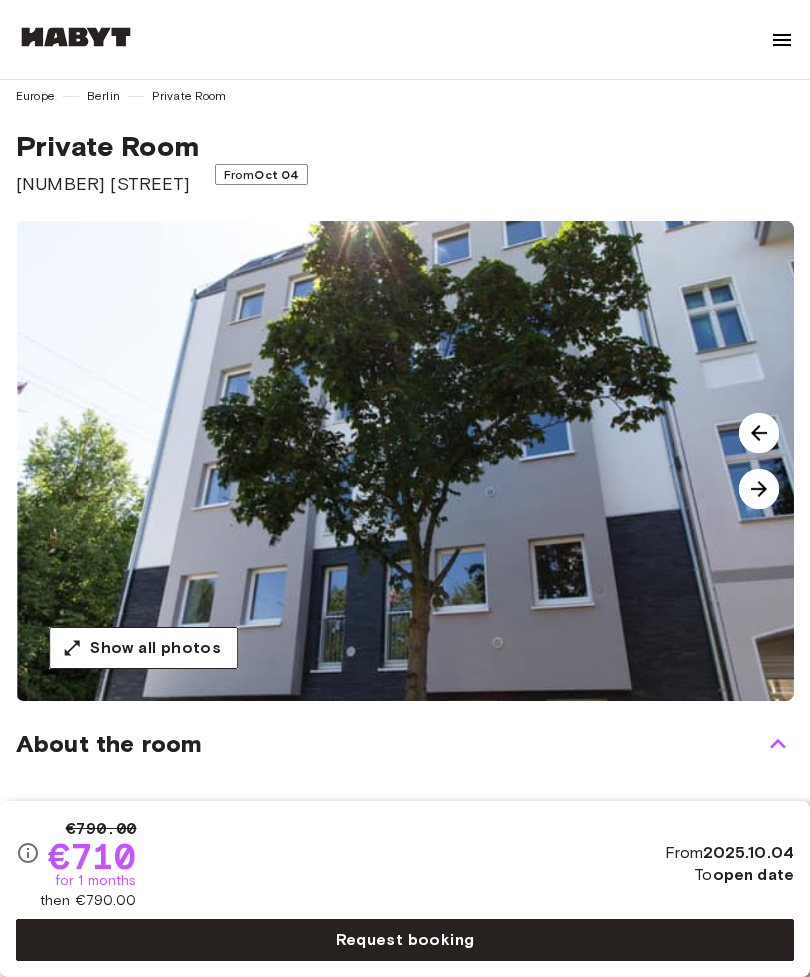 click at bounding box center (759, 489) 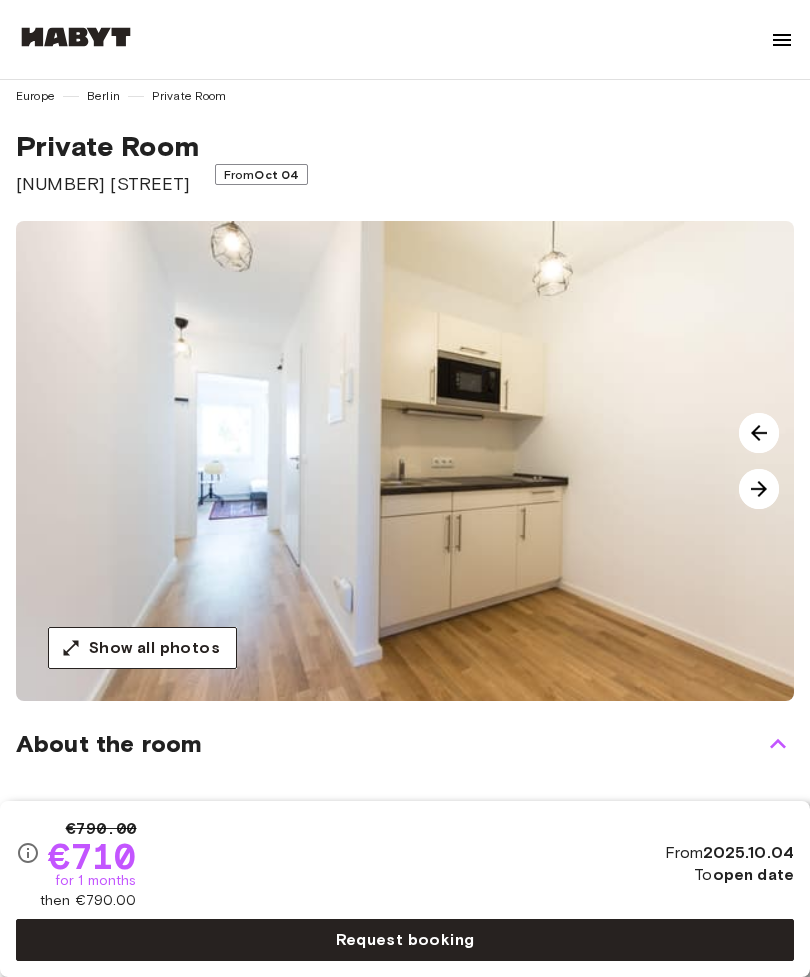 click at bounding box center (759, 489) 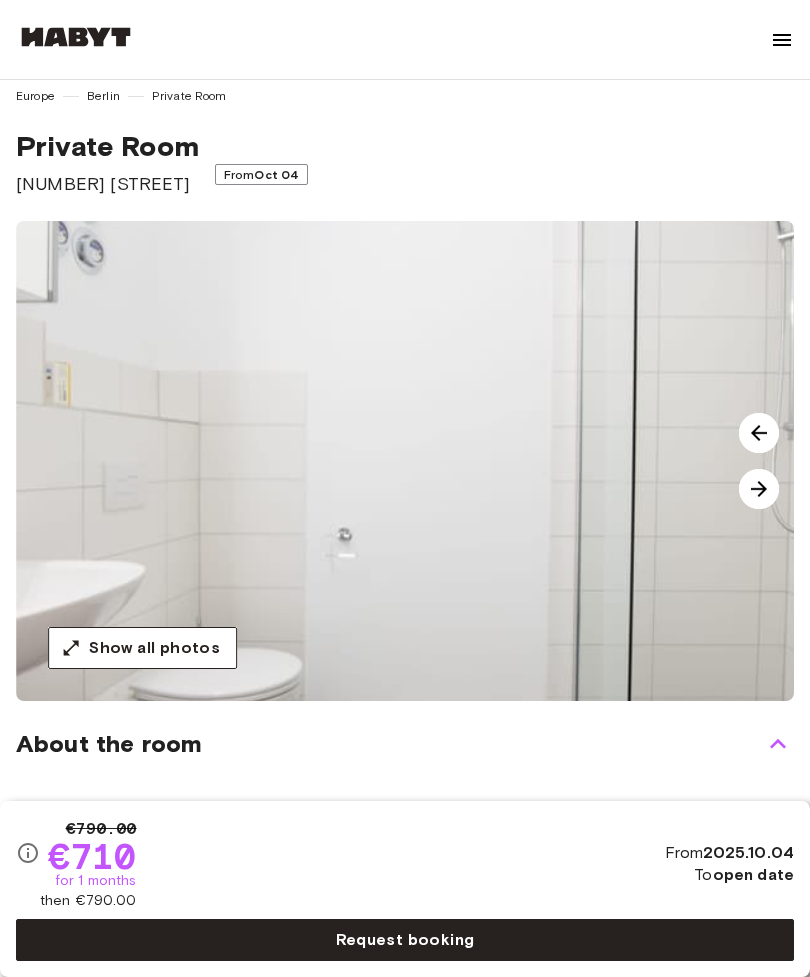 click at bounding box center [759, 489] 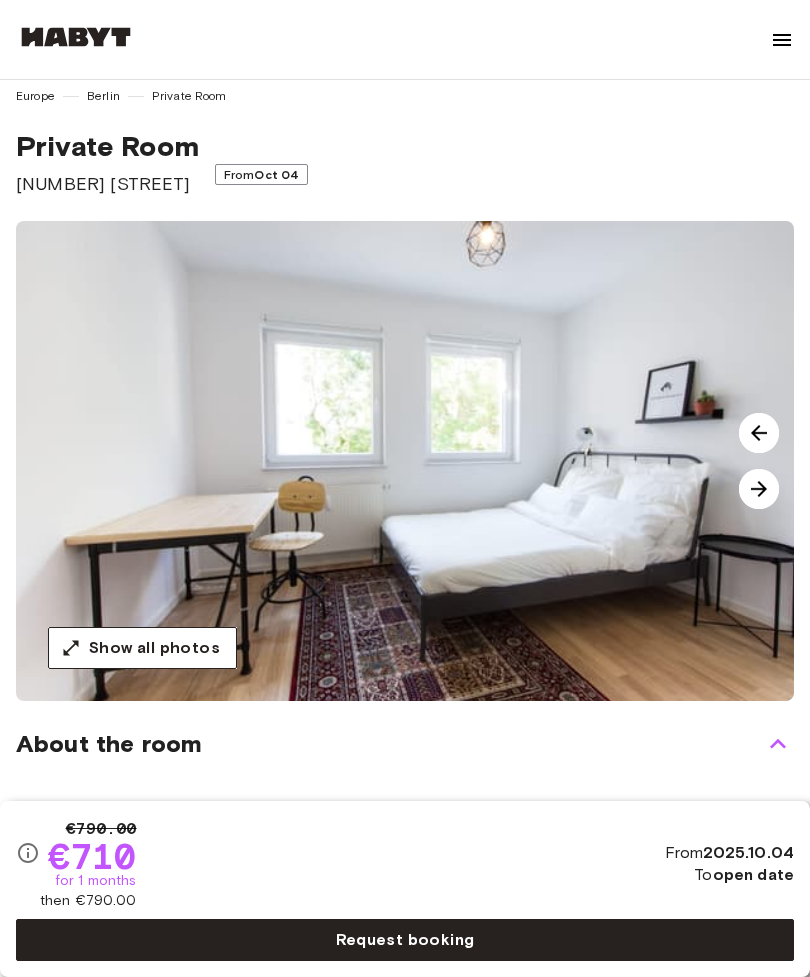 click at bounding box center [759, 489] 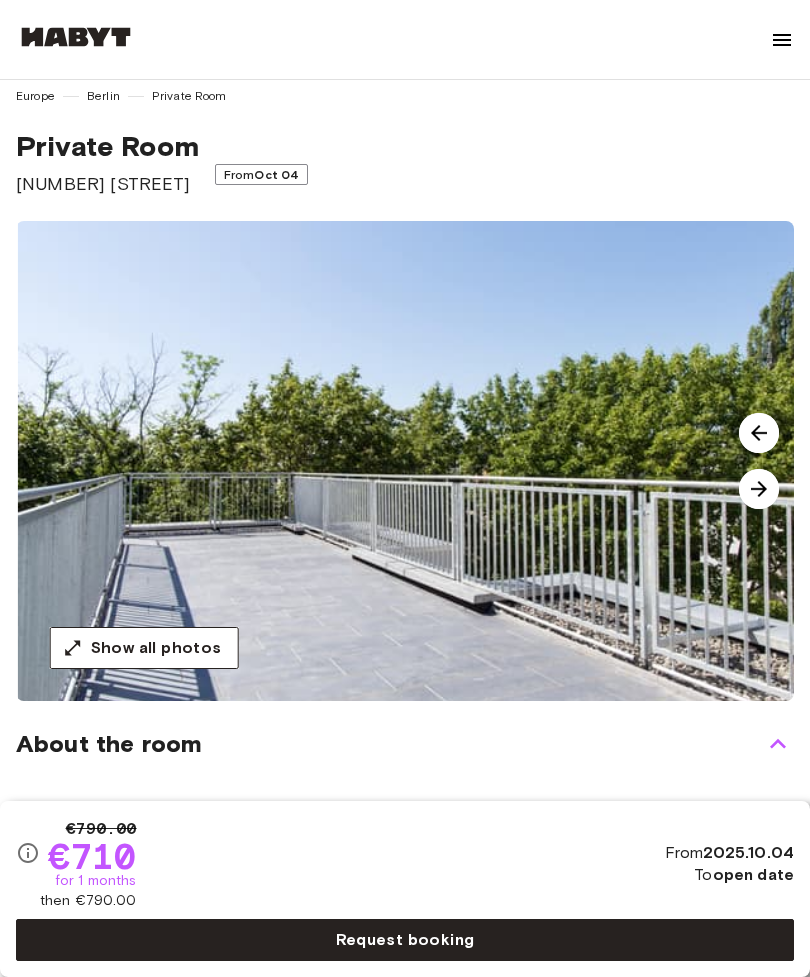 click at bounding box center (423, 461) 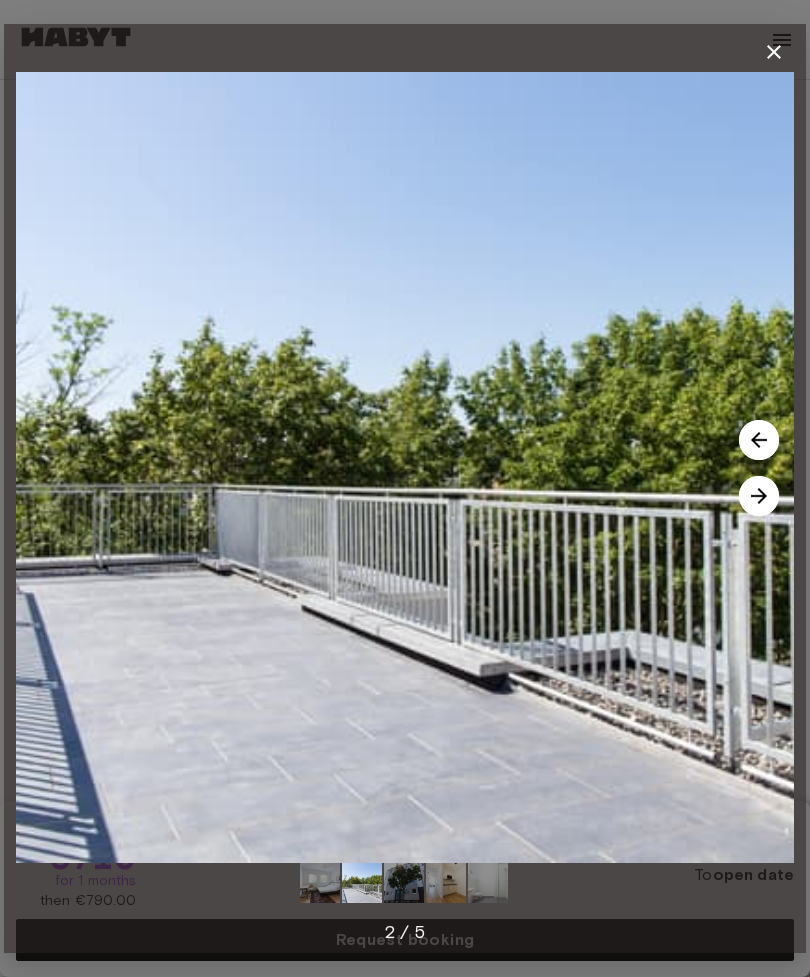 click at bounding box center (759, 496) 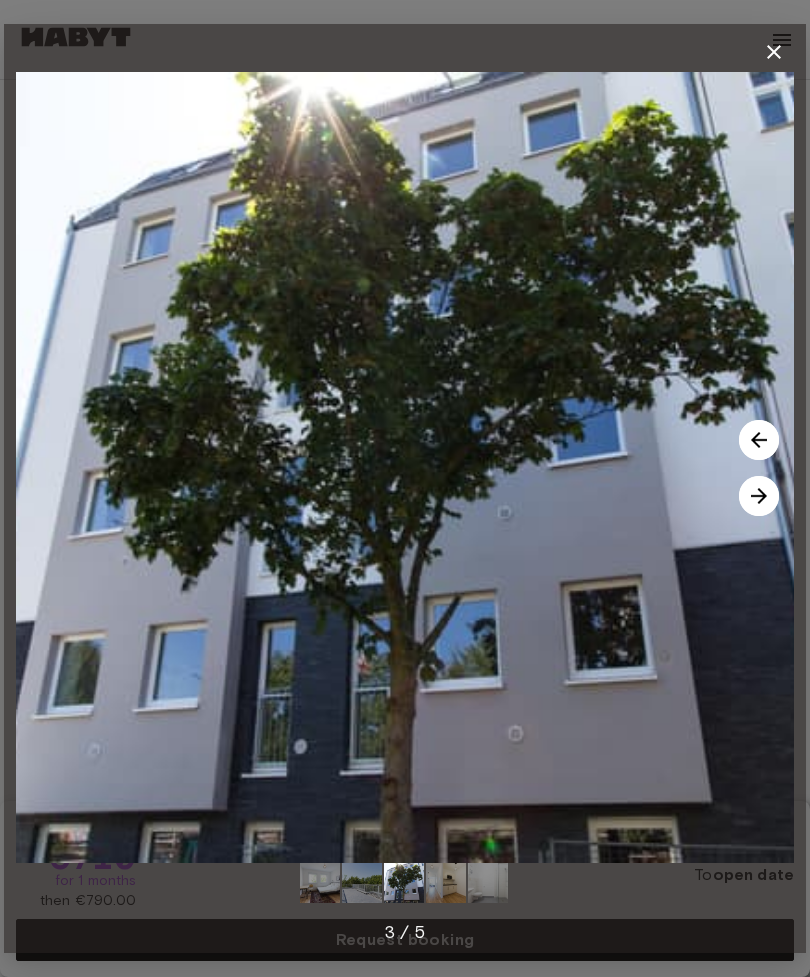 click at bounding box center [759, 496] 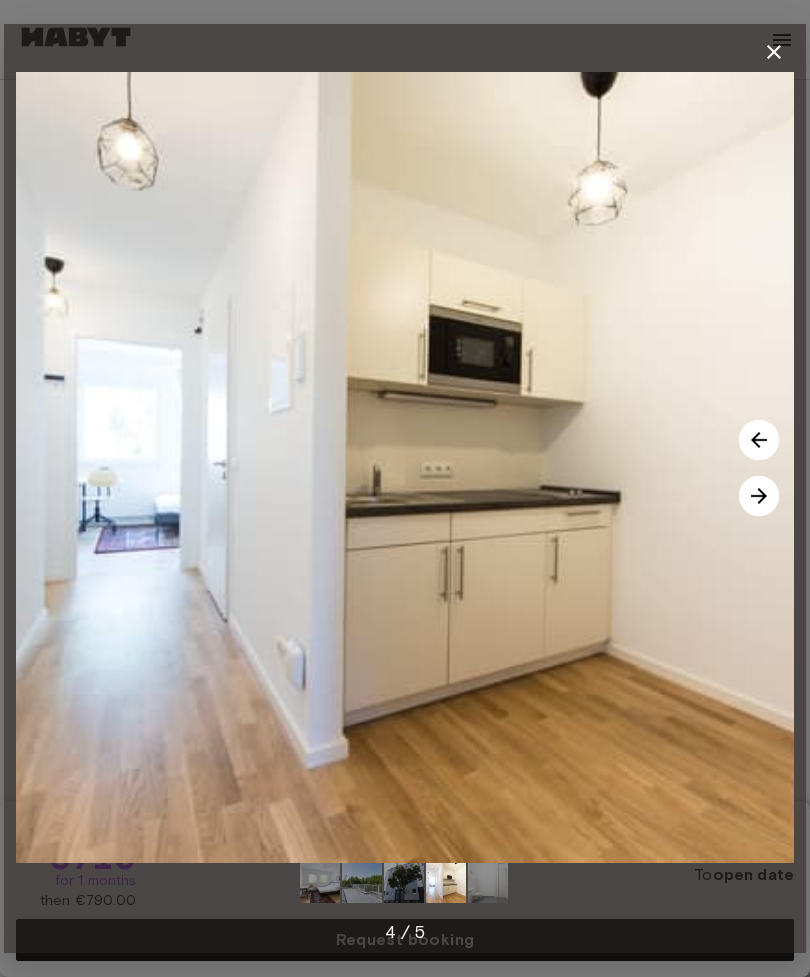 click 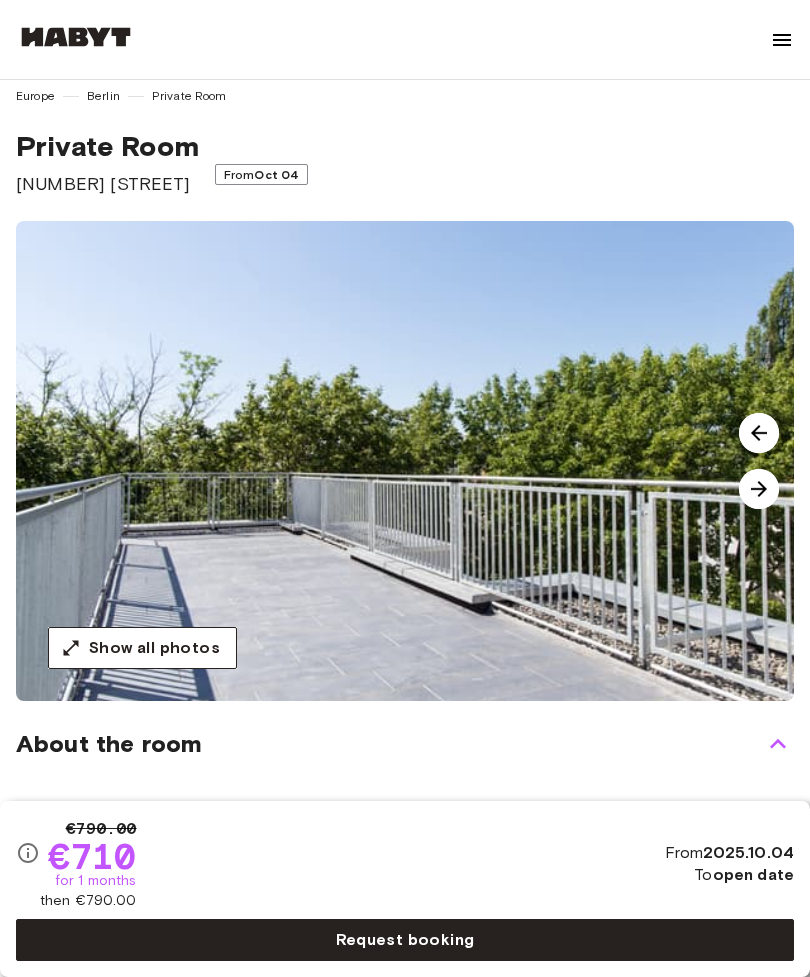 click on "Show all photos" at bounding box center [154, 648] 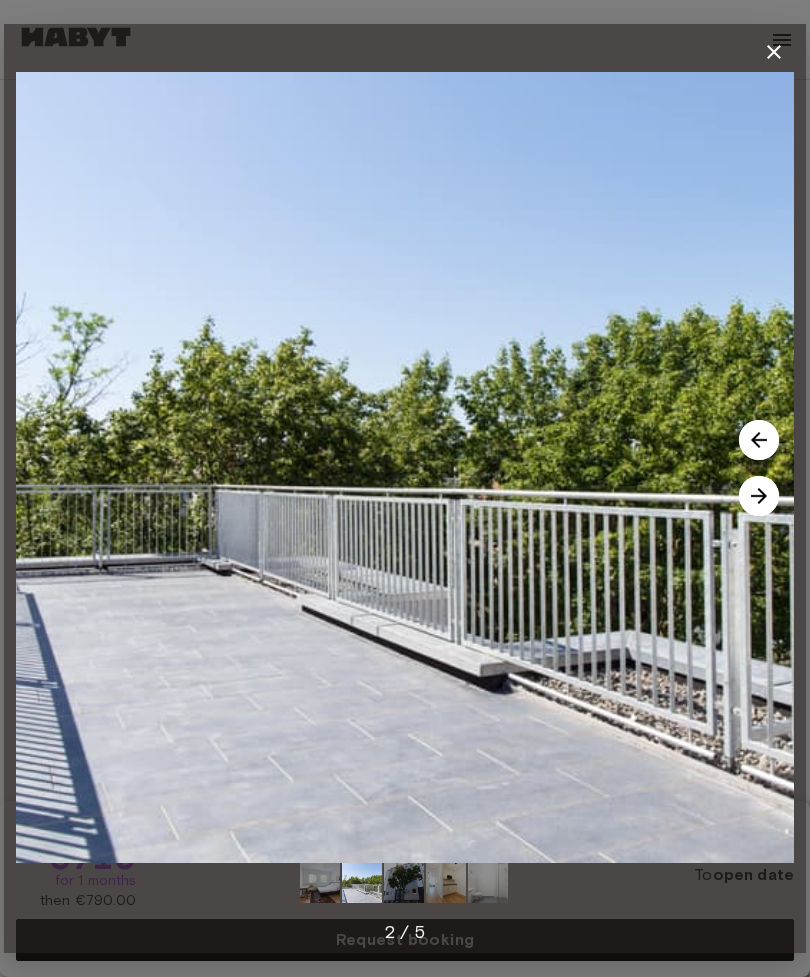 click at bounding box center (759, 496) 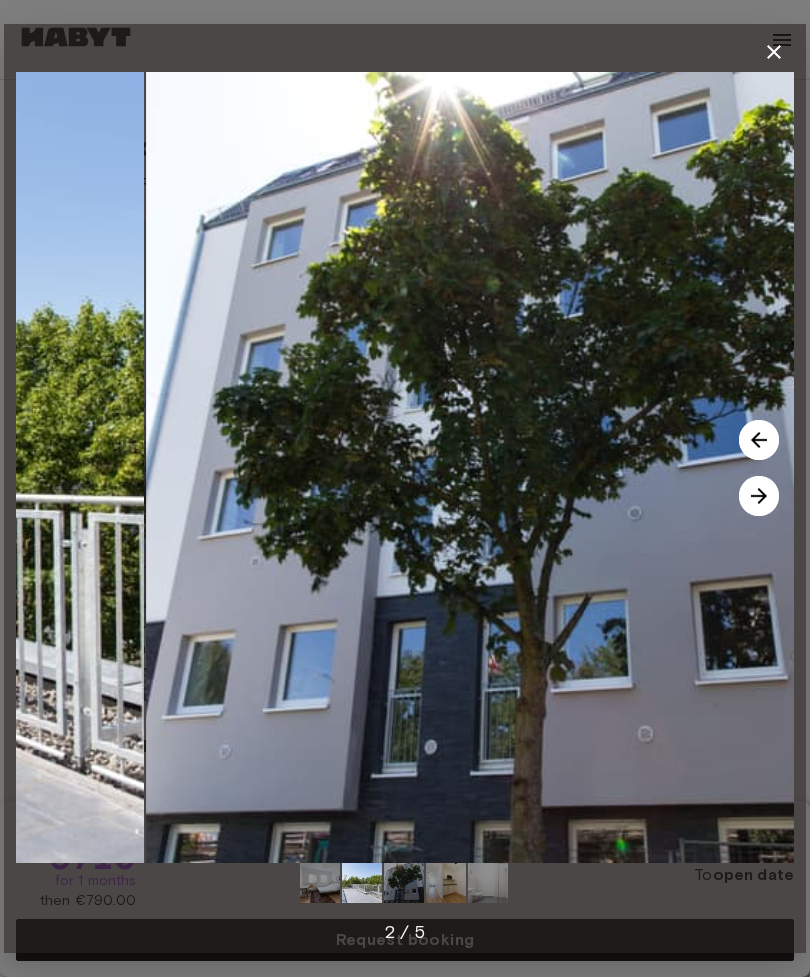 click at bounding box center (759, 496) 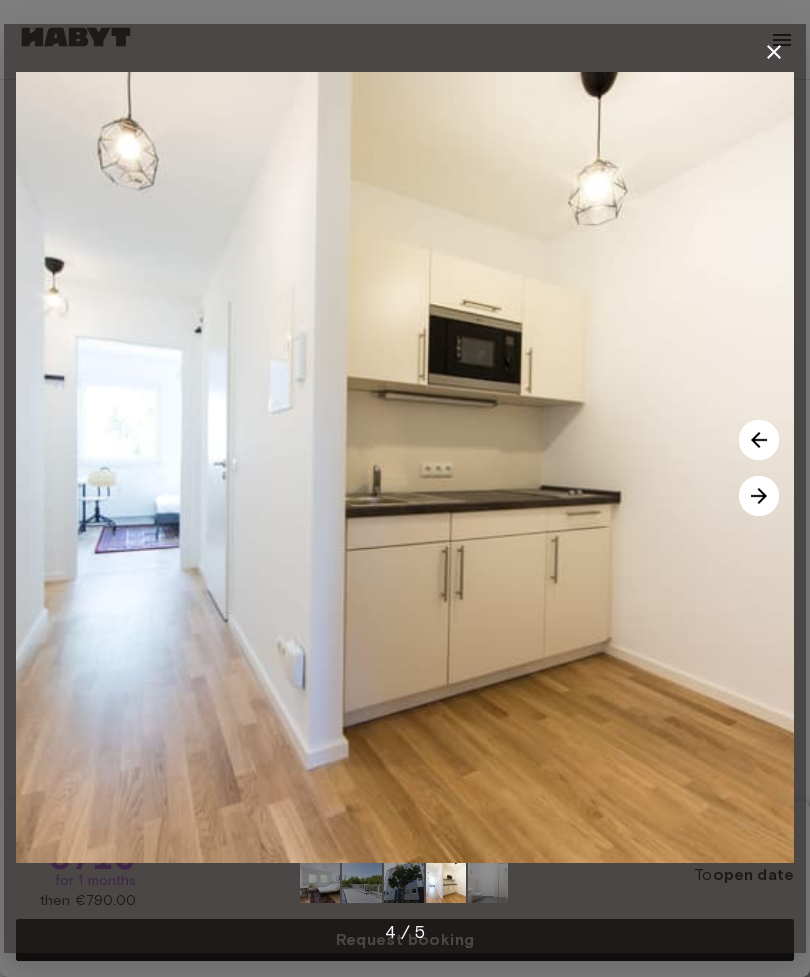click 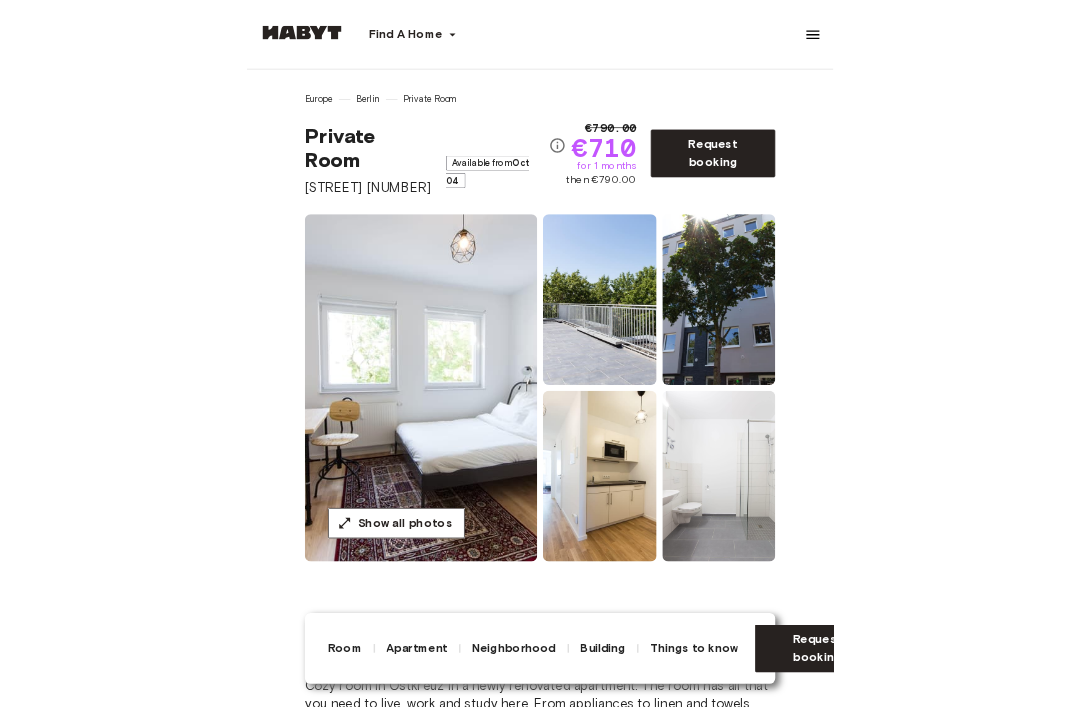 scroll, scrollTop: 263, scrollLeft: 0, axis: vertical 